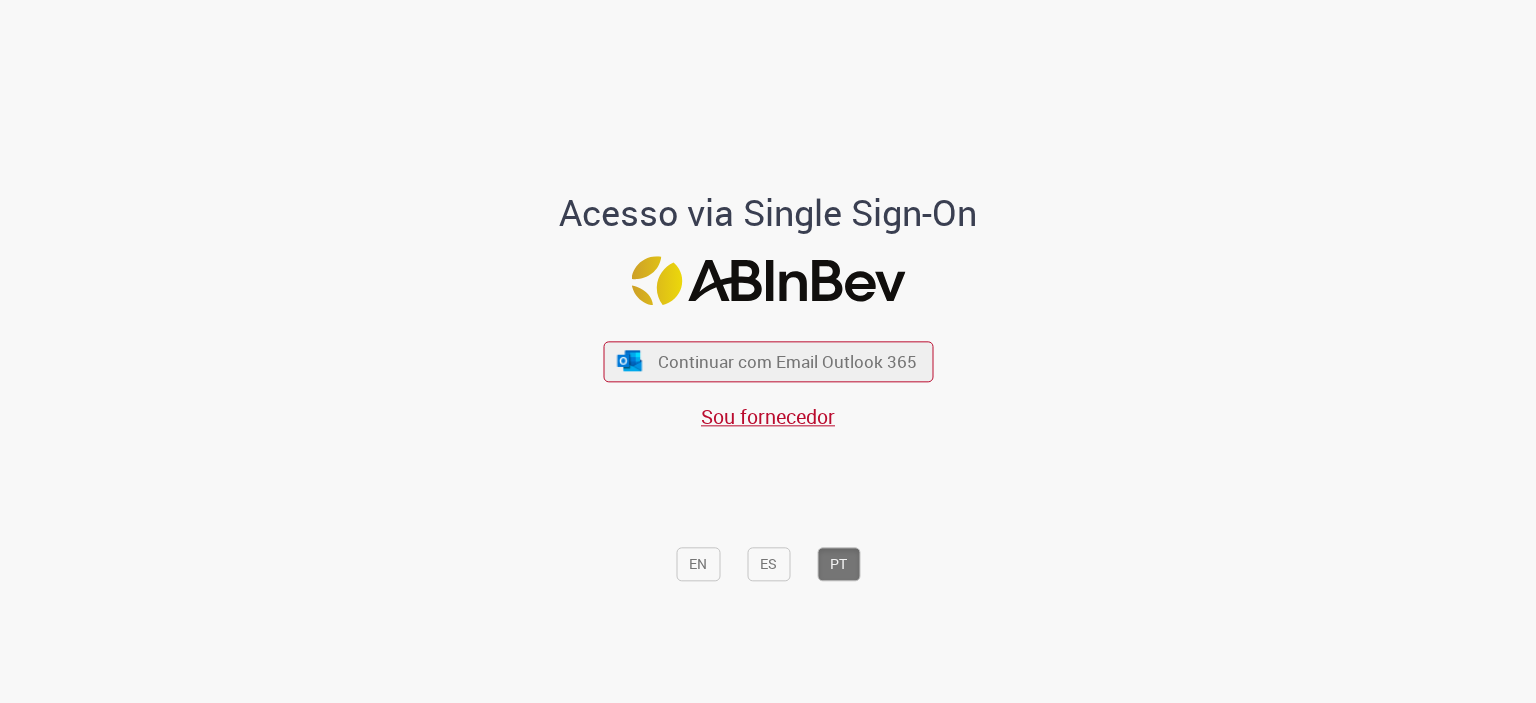 scroll, scrollTop: 0, scrollLeft: 0, axis: both 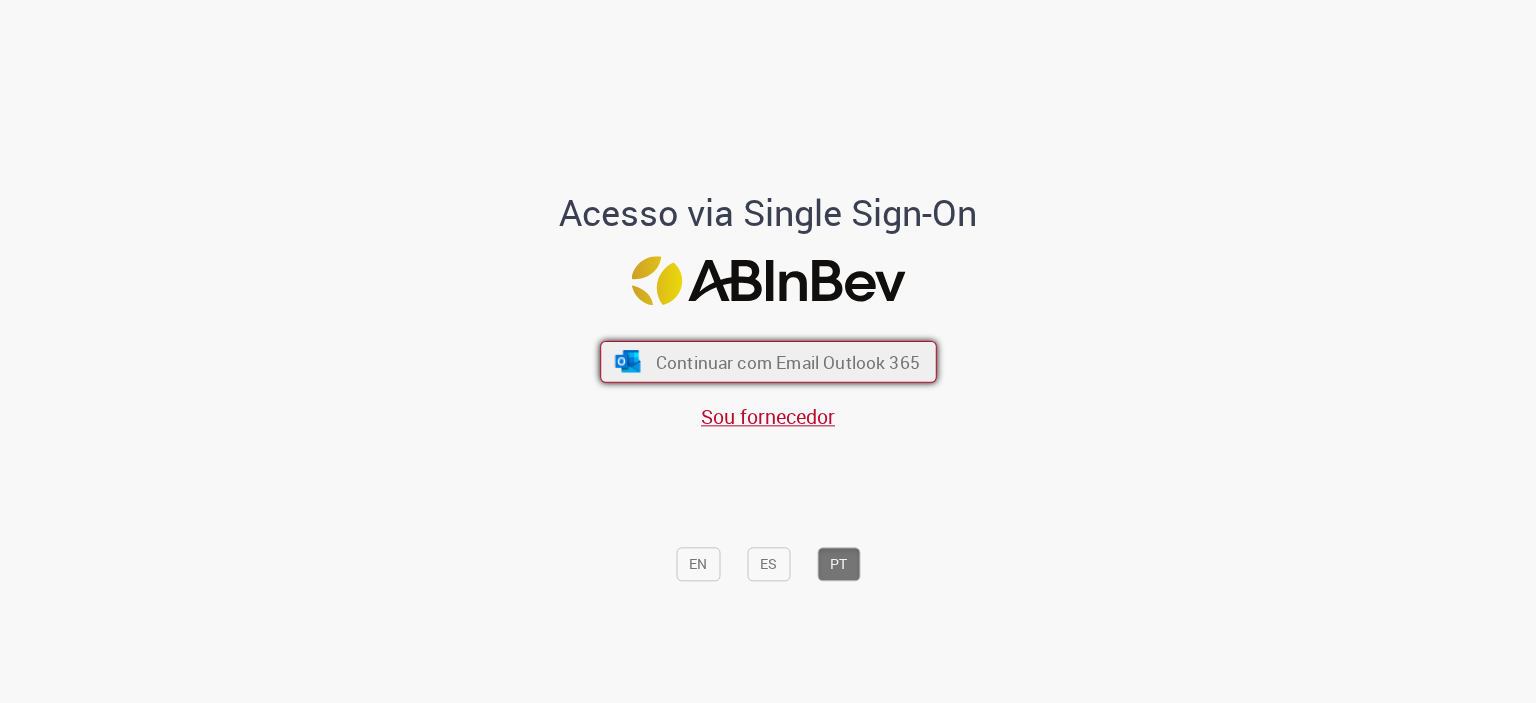 click on "Continuar com Email Outlook 365" at bounding box center (787, 361) 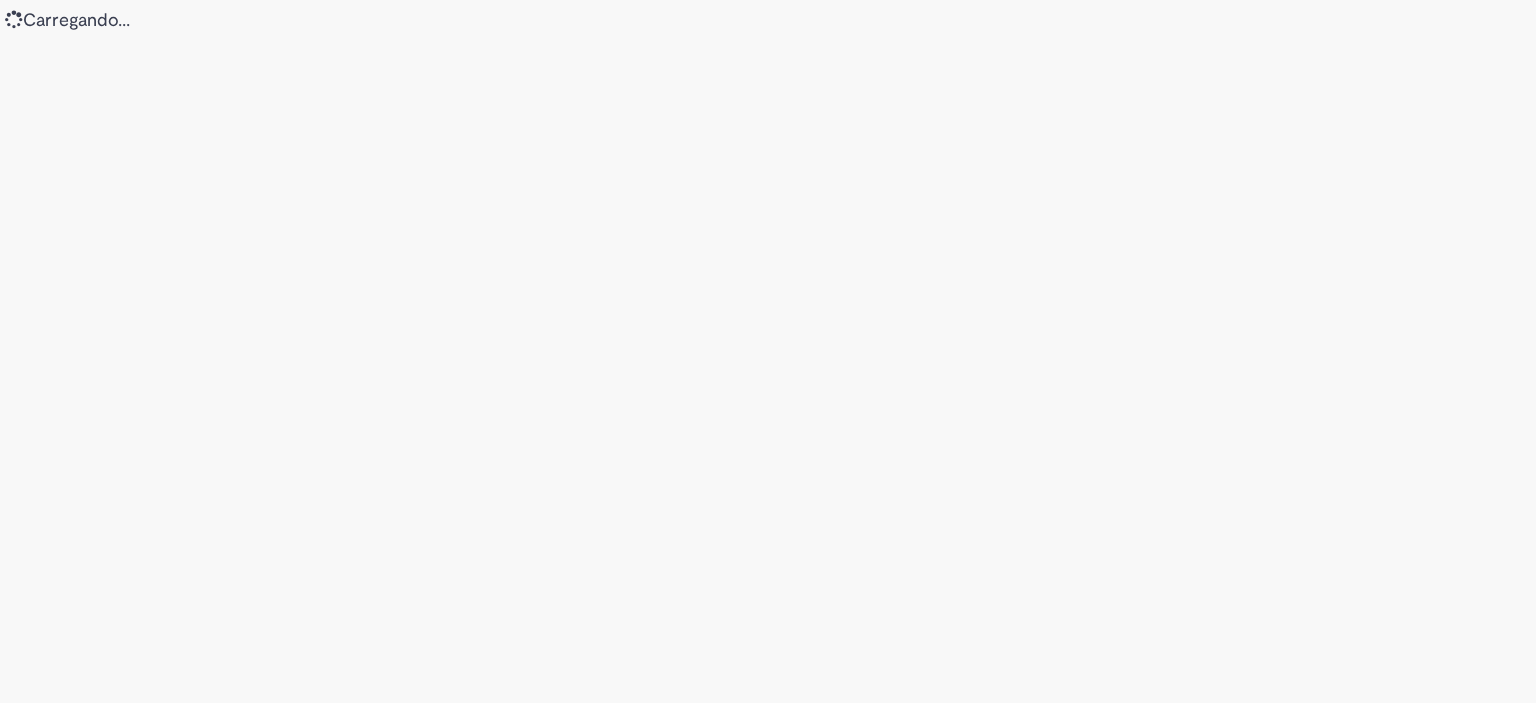 scroll, scrollTop: 0, scrollLeft: 0, axis: both 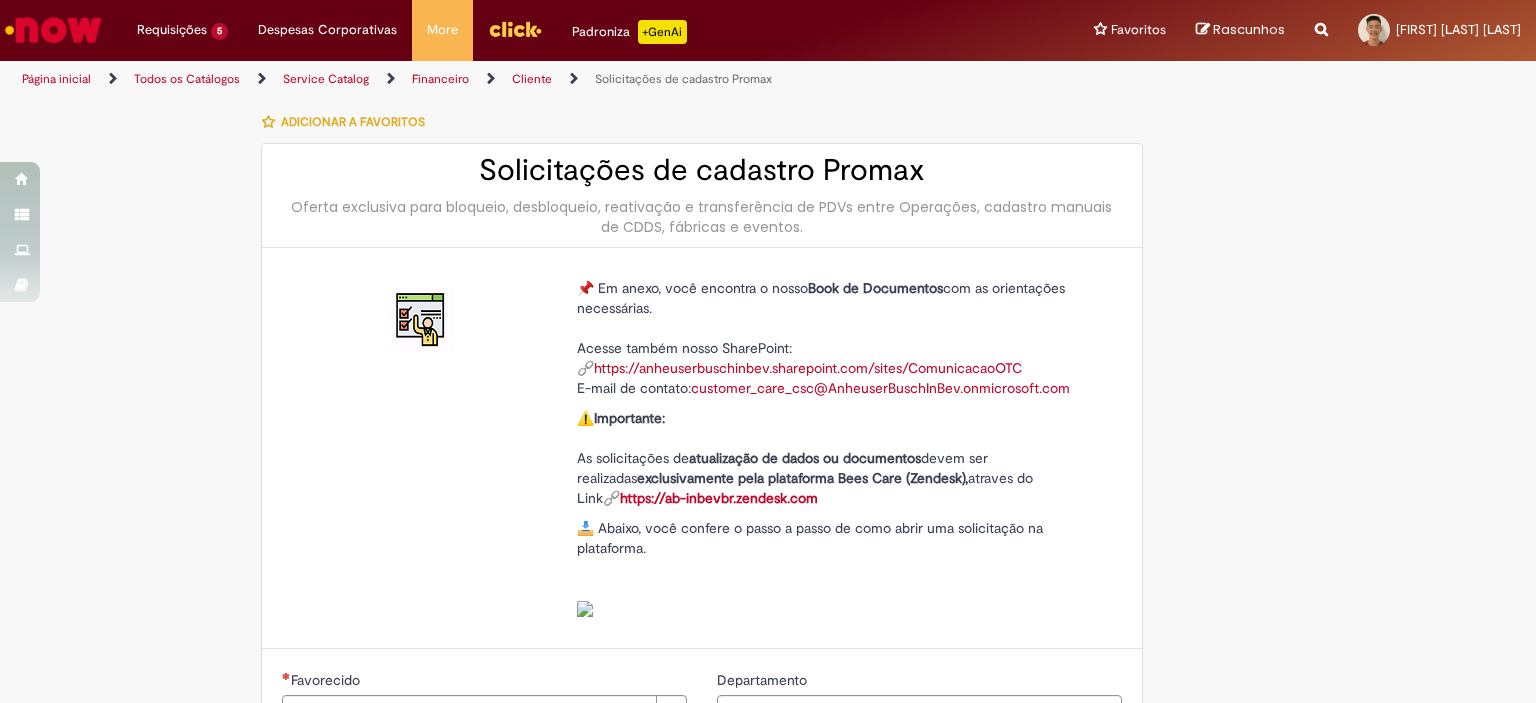 type on "********" 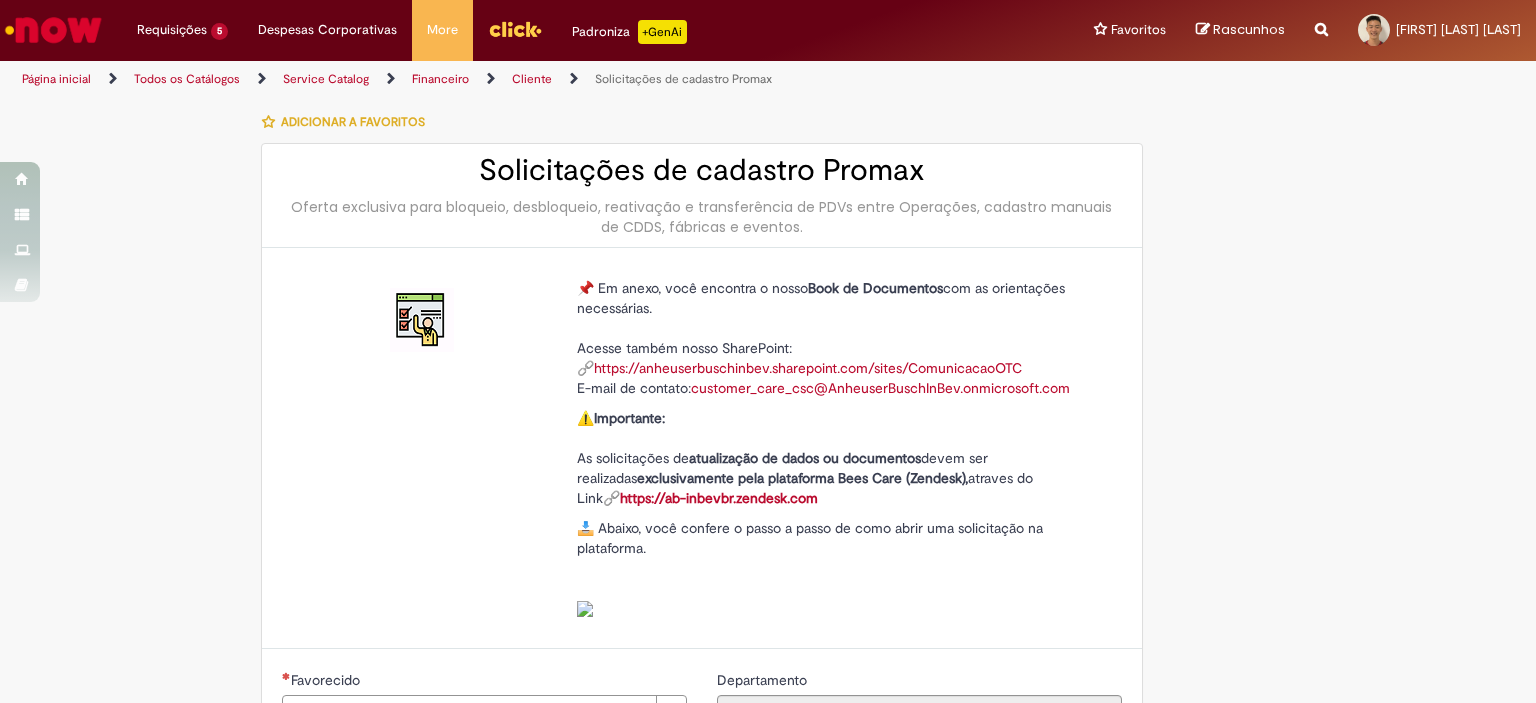 type on "**********" 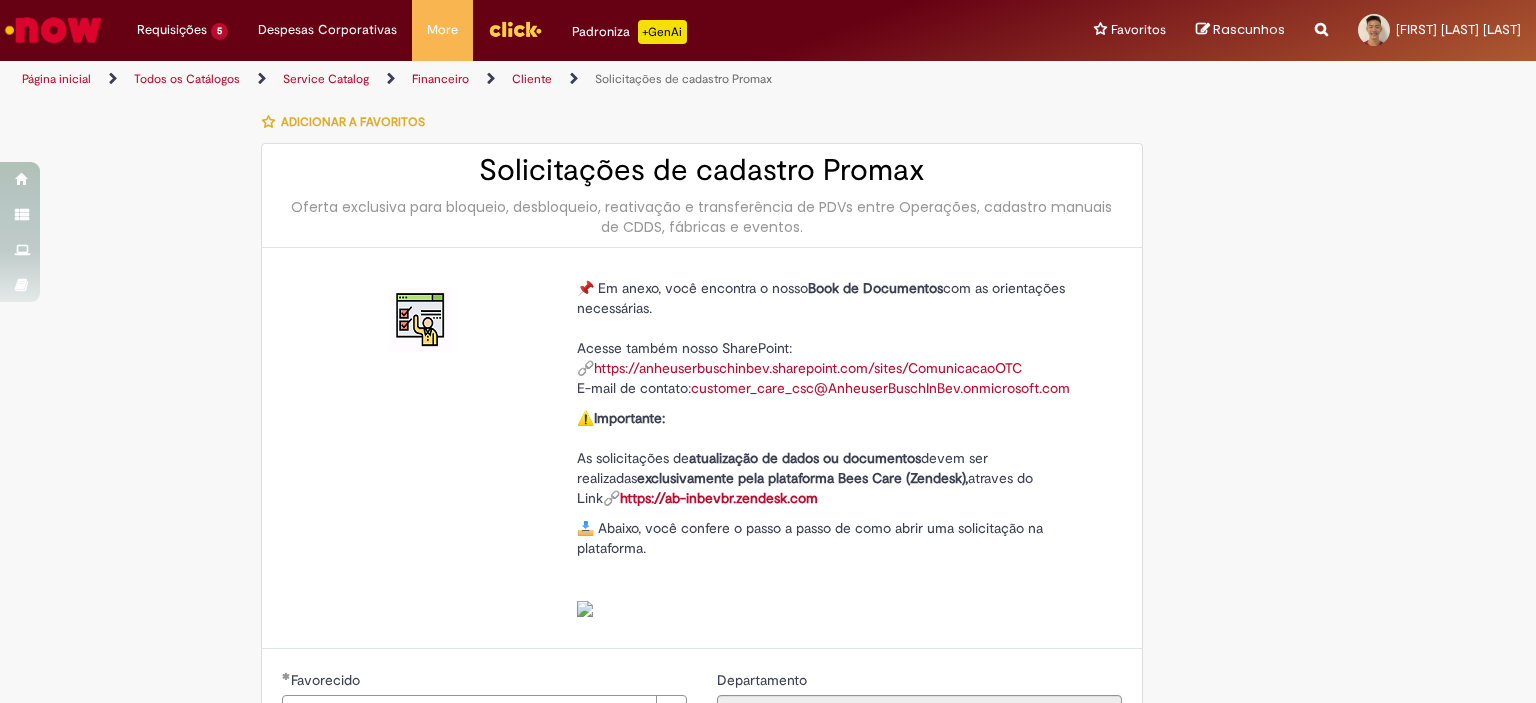 click on "Tire dúvidas com LupiAssist    +GenAI
Oi! Eu sou LupiAssist, uma Inteligência Artificial Generativa em constante aprendizado   Meu conteúdo é monitorado para trazer uma melhor experiência
Dúvidas comuns:
Só mais um instante, estou consultando nossas bases de conhecimento  e escrevendo a melhor resposta pra você!
Title
Lorem ipsum dolor sit amet    Fazer uma nova pergunta
Gerei esta resposta utilizando IA Generativa em conjunto com os nossos padrões. Em caso de divergência, os documentos oficiais prevalecerão.
Saiba mais em:
Ou ligue para:
E aí, te ajudei?
Sim, obrigado!" at bounding box center [768, 863] 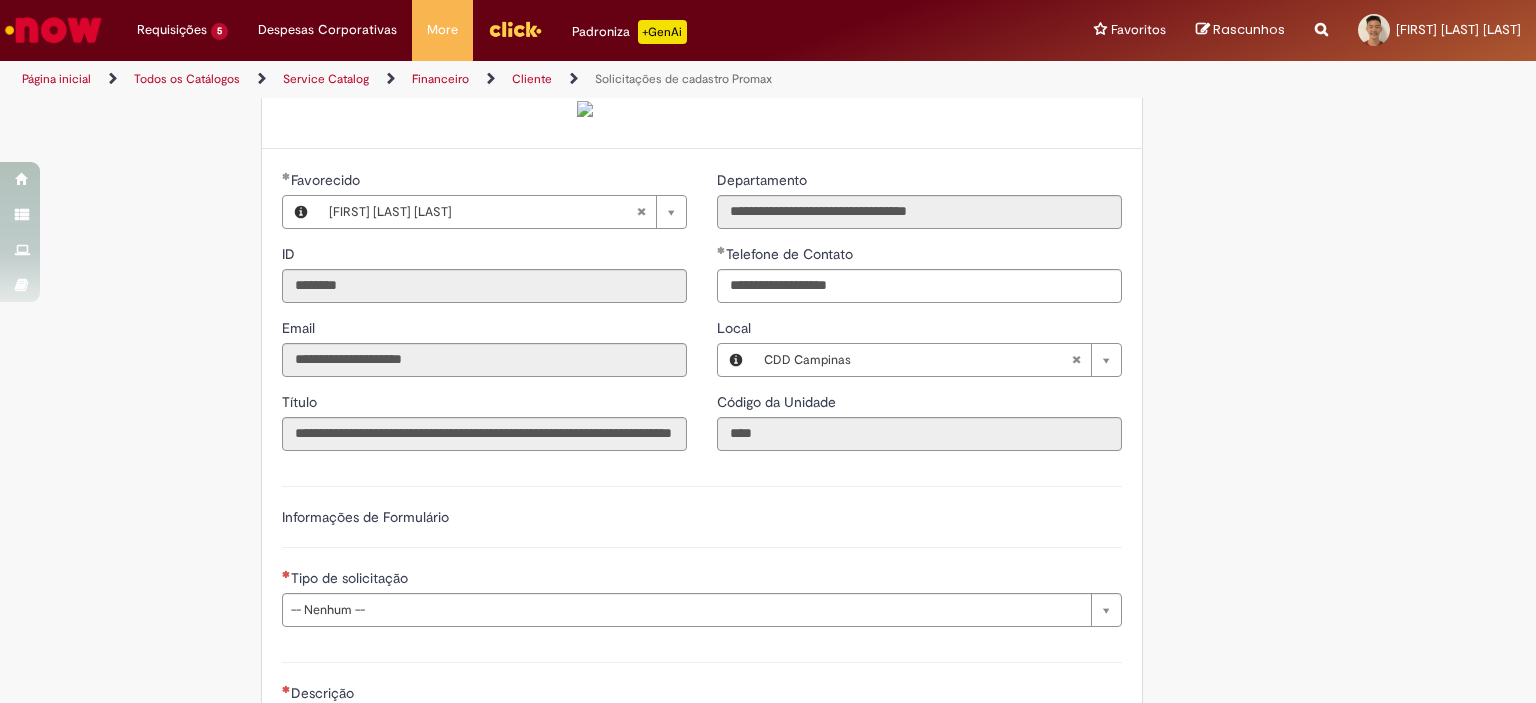 scroll, scrollTop: 700, scrollLeft: 0, axis: vertical 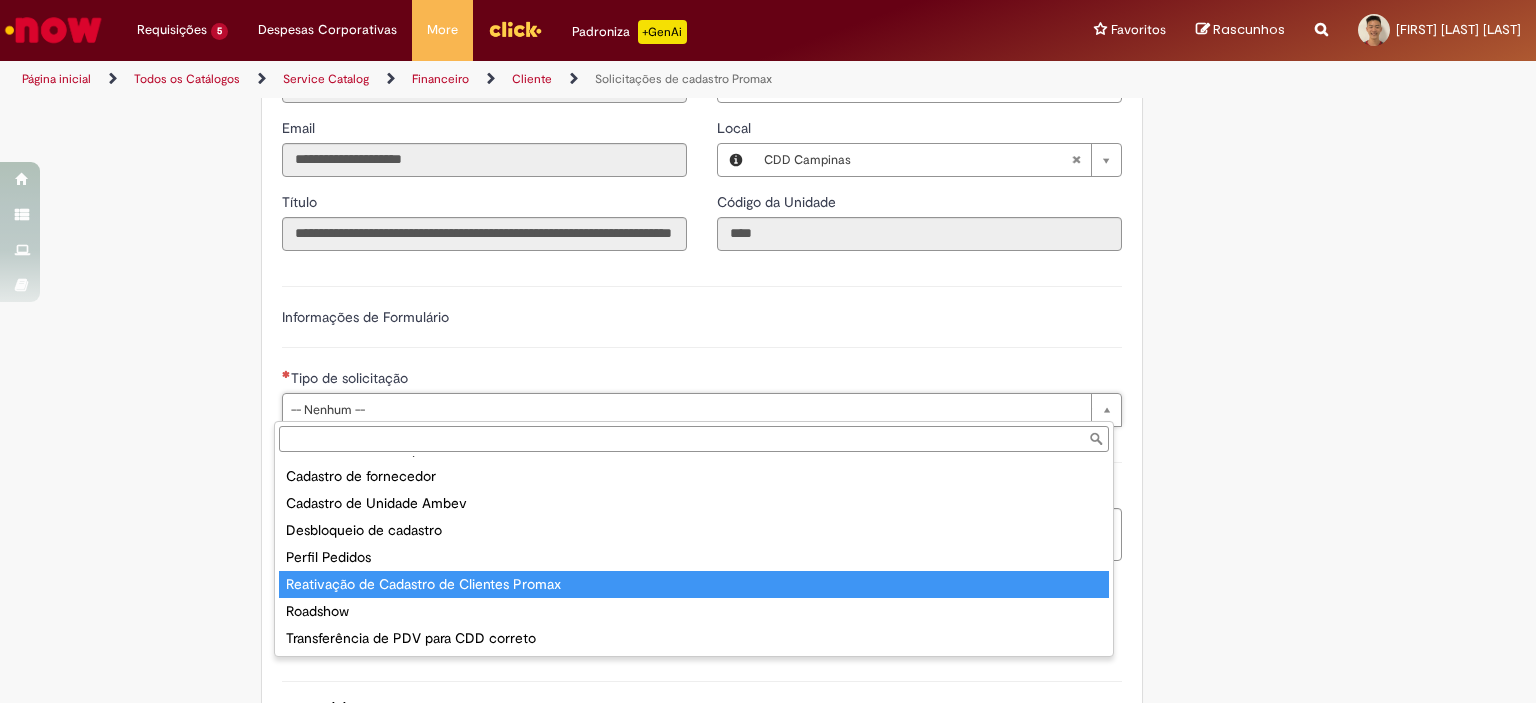 type on "**********" 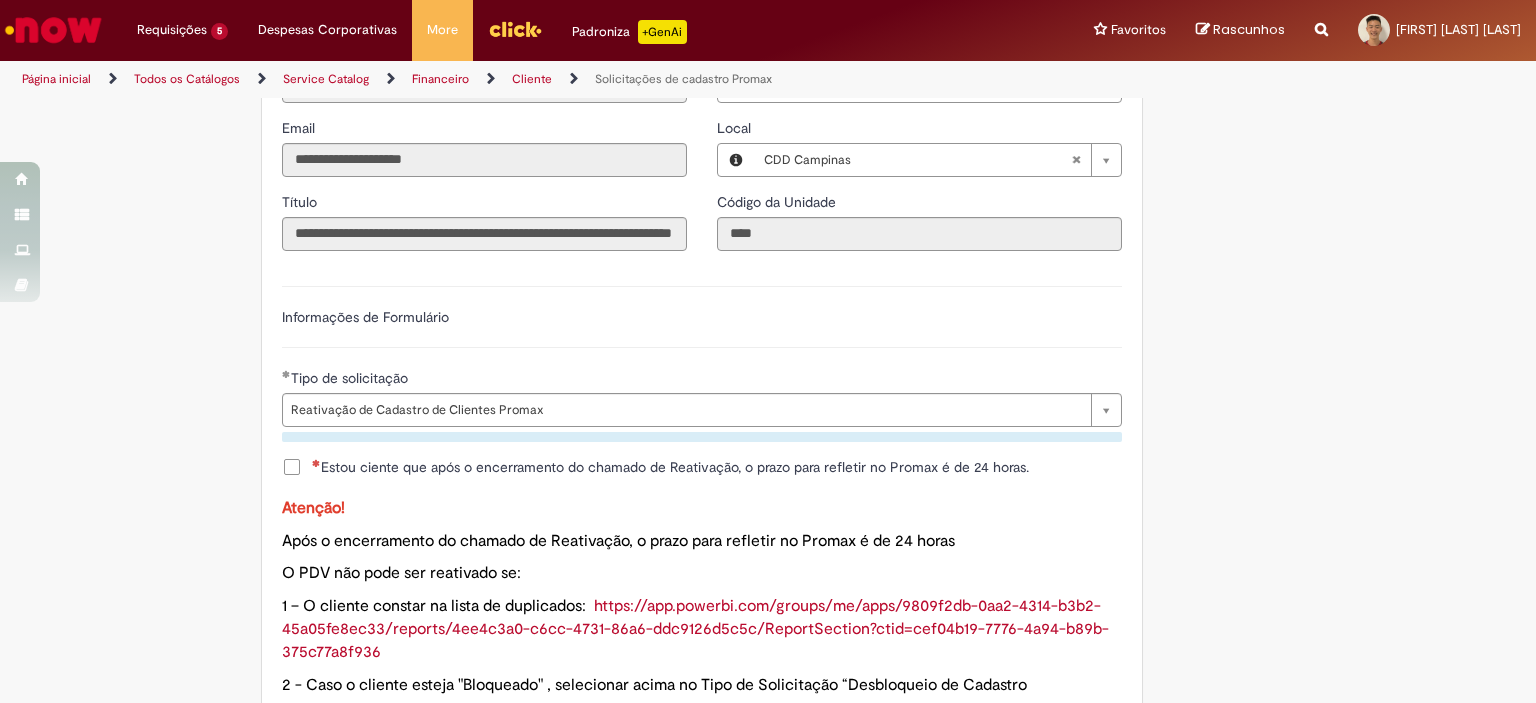 click on "Adicionar a Favoritos
Solicitações de cadastro Promax
Oferta exclusiva para bloqueio, desbloqueio, reativação e transferência de PDVs entre Operações, cadastro manuais de CDDS, fábricas e eventos.
📌 Em anexo, você encontra o nosso  Book de Documentos  com as orientações necessárias. Acesse também nosso SharePoint: 🔗  https://anheuserbuschinbev.sharepoint.com/sites/ComunicacaoOTC E-mail de contato:   customer_care_csc@AnheuserBuschInBev.onmicrosoft.com
⚠️  Importante: As solicitações de  atualização de dados ou documentos  devem ser realizadas  exclusivamente pela plataforma Bees Care (Zendesk),  atraves do Link 🔗  https://ab-inbevbr.zendesk.com
📥 Abaixo, você confere o passo a passo de como abrir uma solicitação na plataforma.
SAP Interim Country Code ** Favorecido" at bounding box center (670, 553) 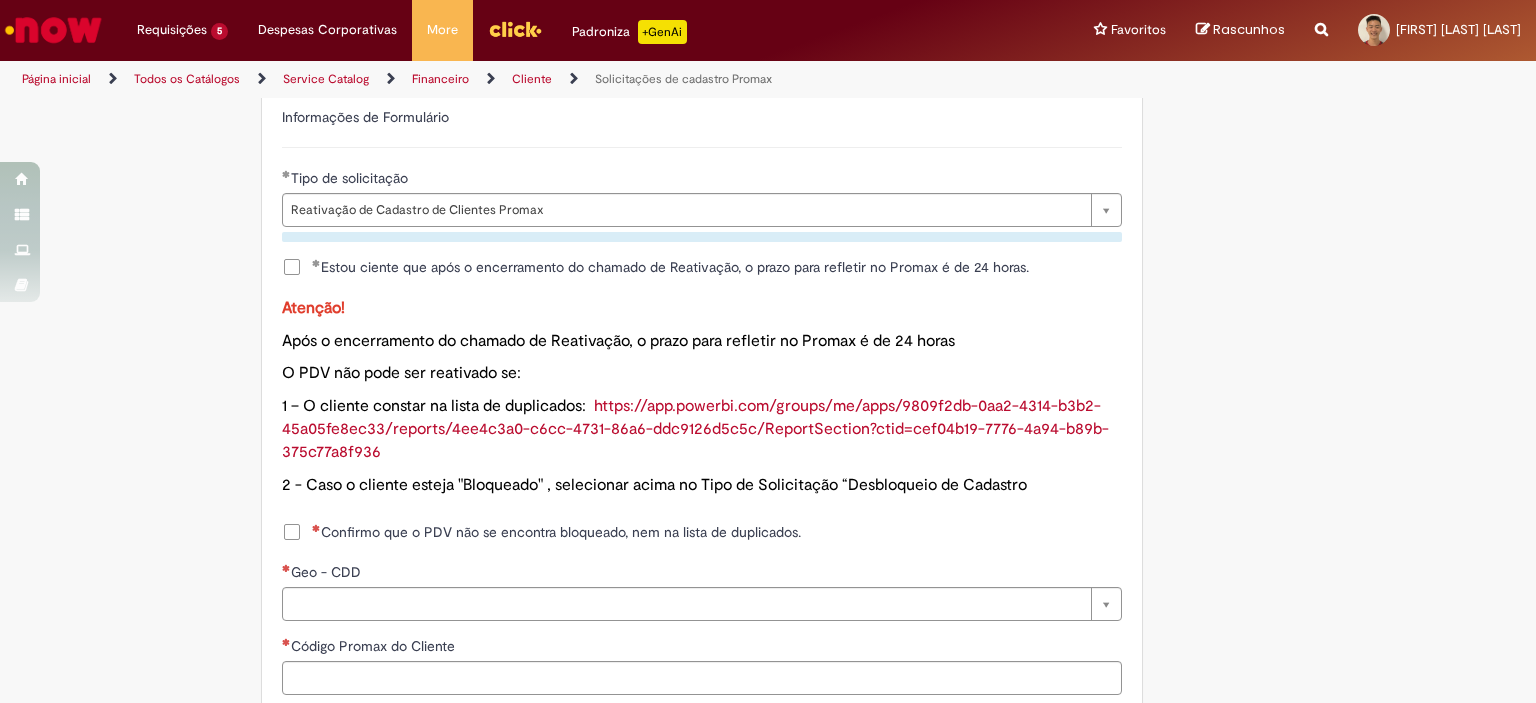 scroll, scrollTop: 1100, scrollLeft: 0, axis: vertical 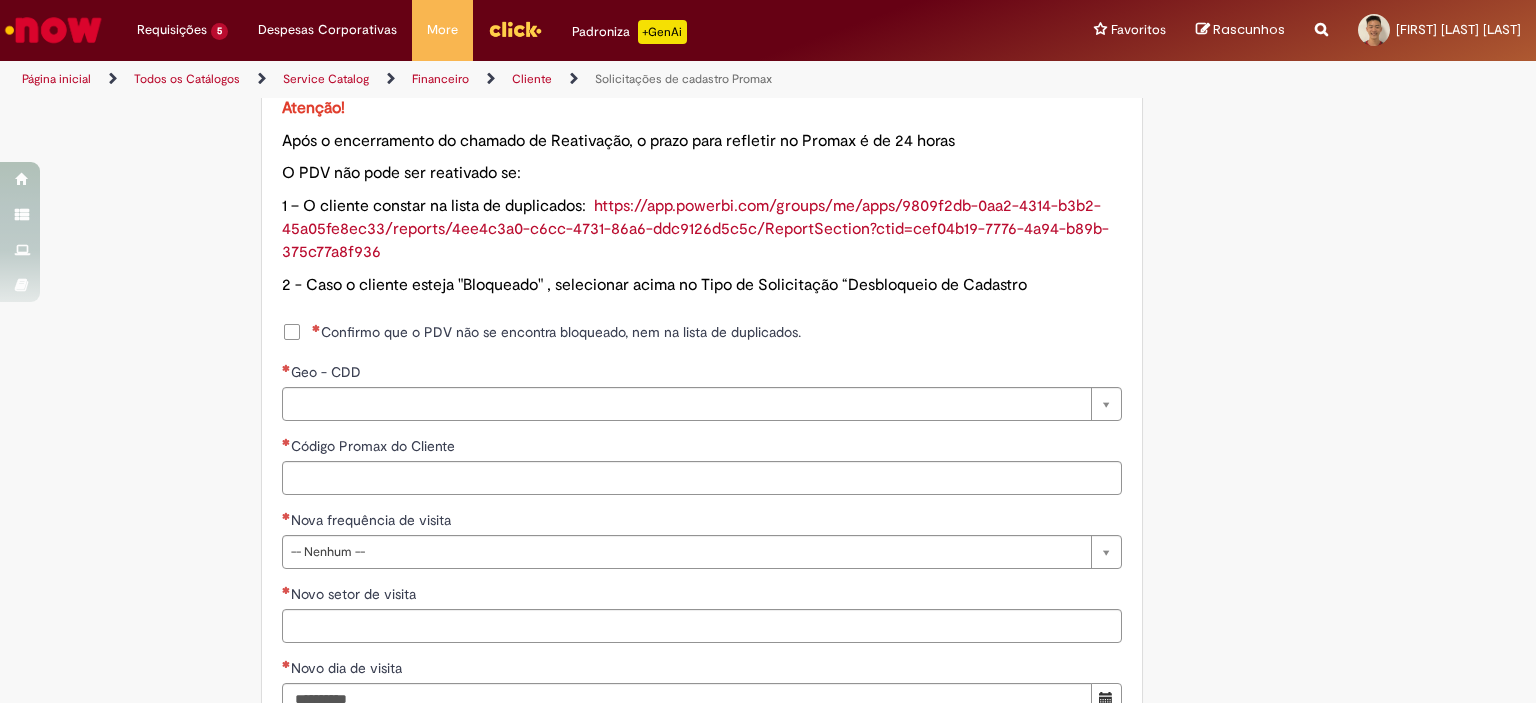click on "Confirmo que o PDV não se encontra bloqueado, nem na lista de duplicados." at bounding box center [556, 332] 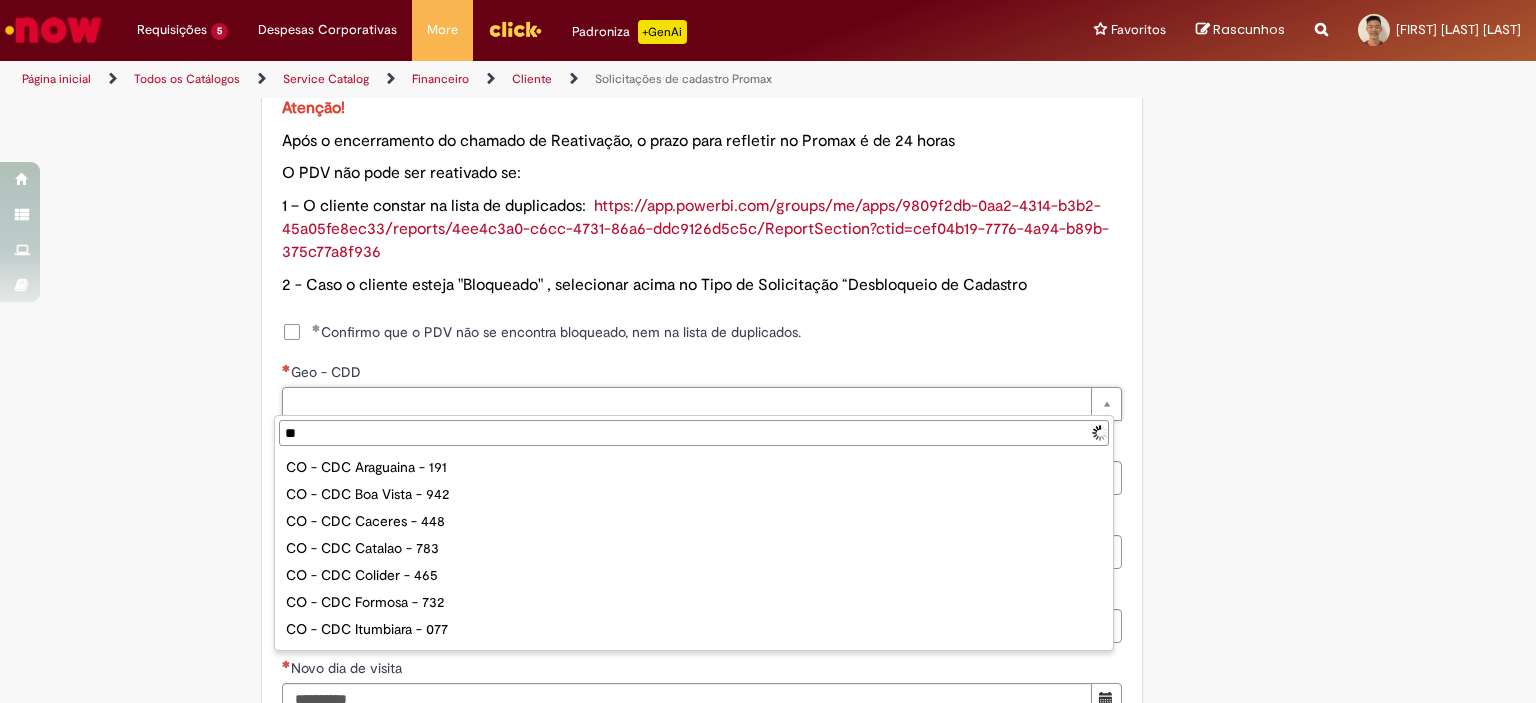 type on "***" 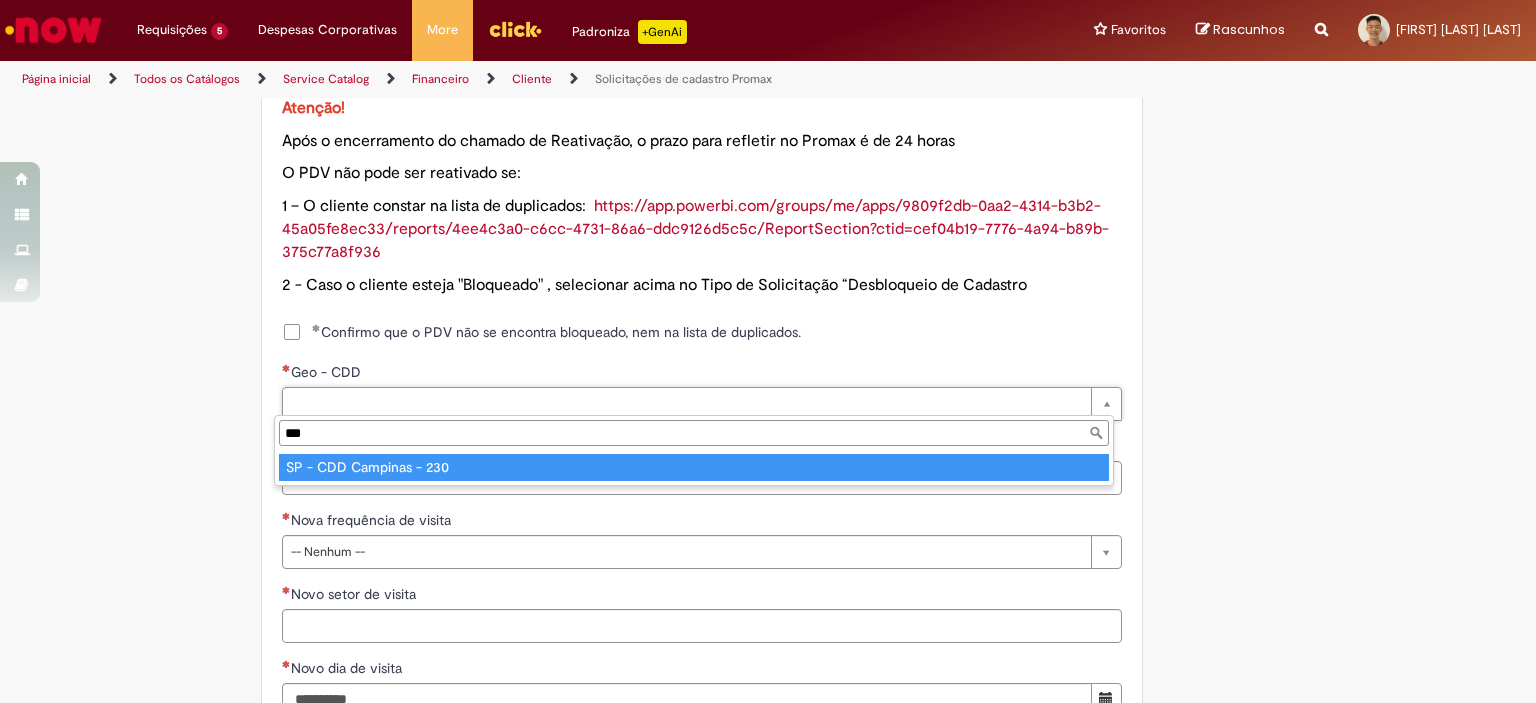 type on "**********" 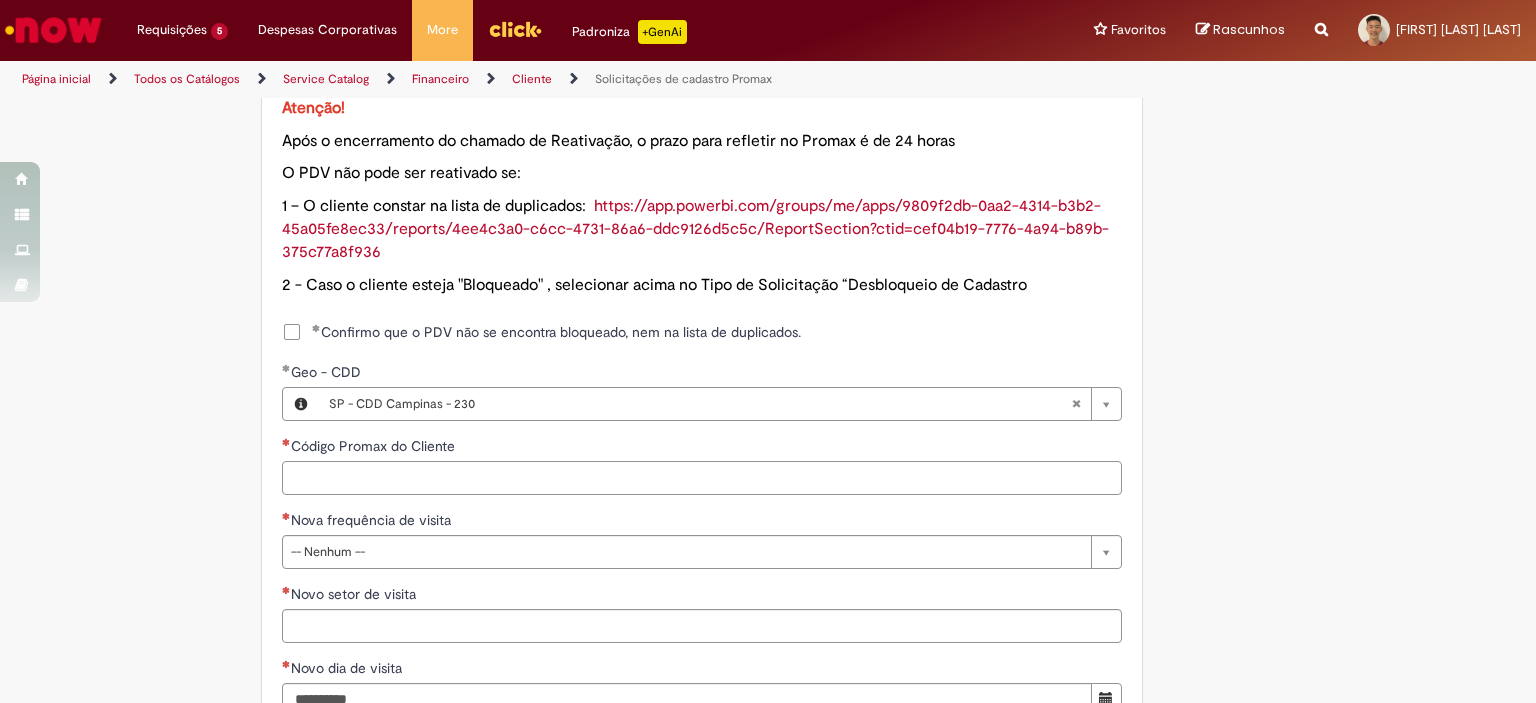 click on "Código Promax do Cliente" at bounding box center [702, 478] 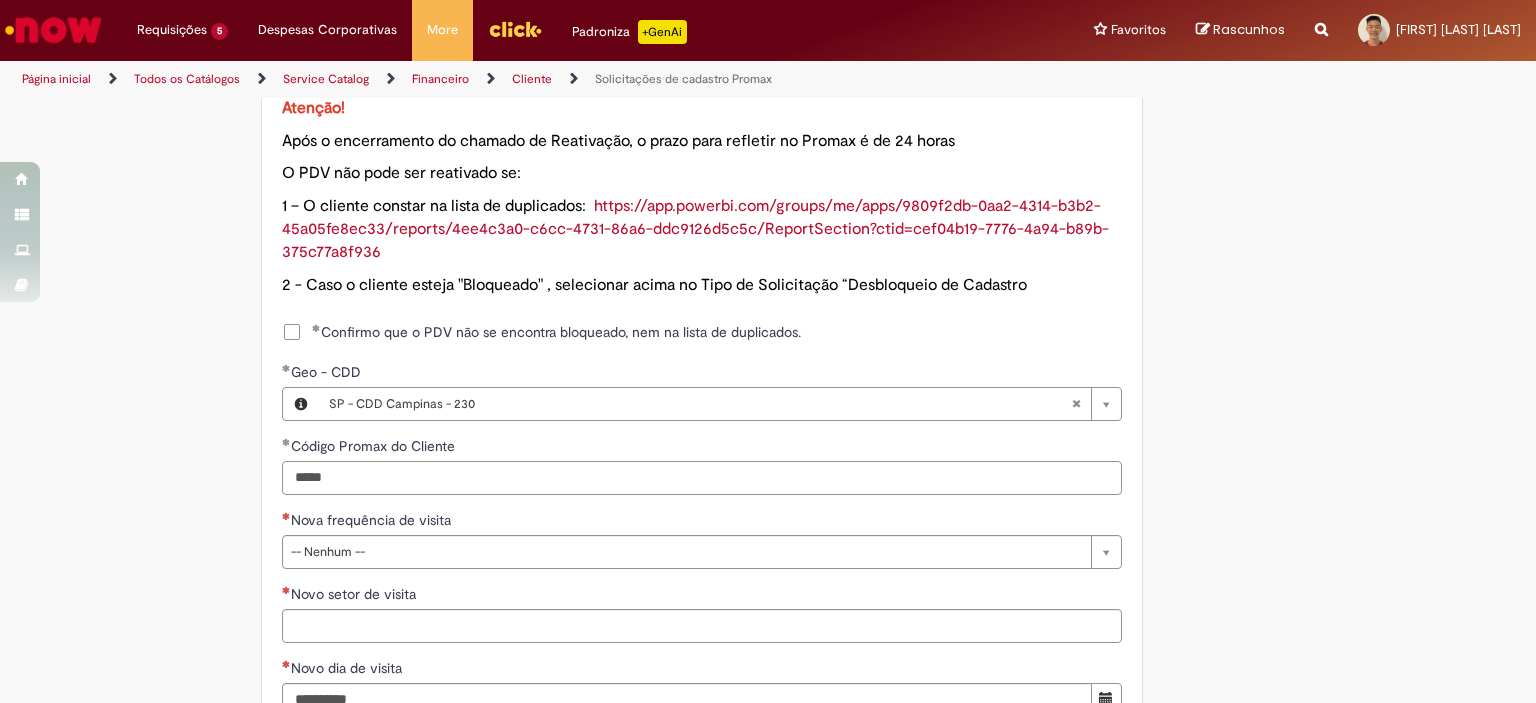 type on "*****" 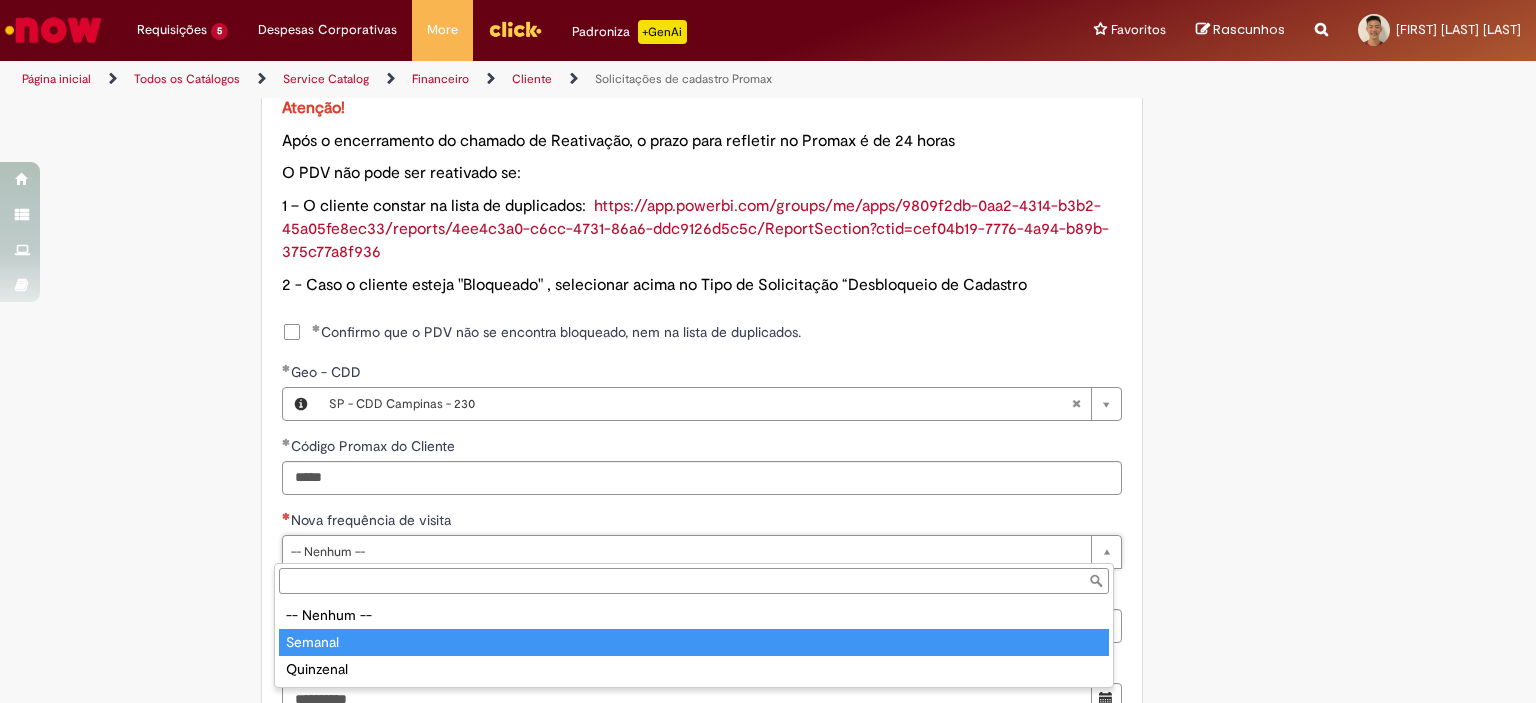 type on "*******" 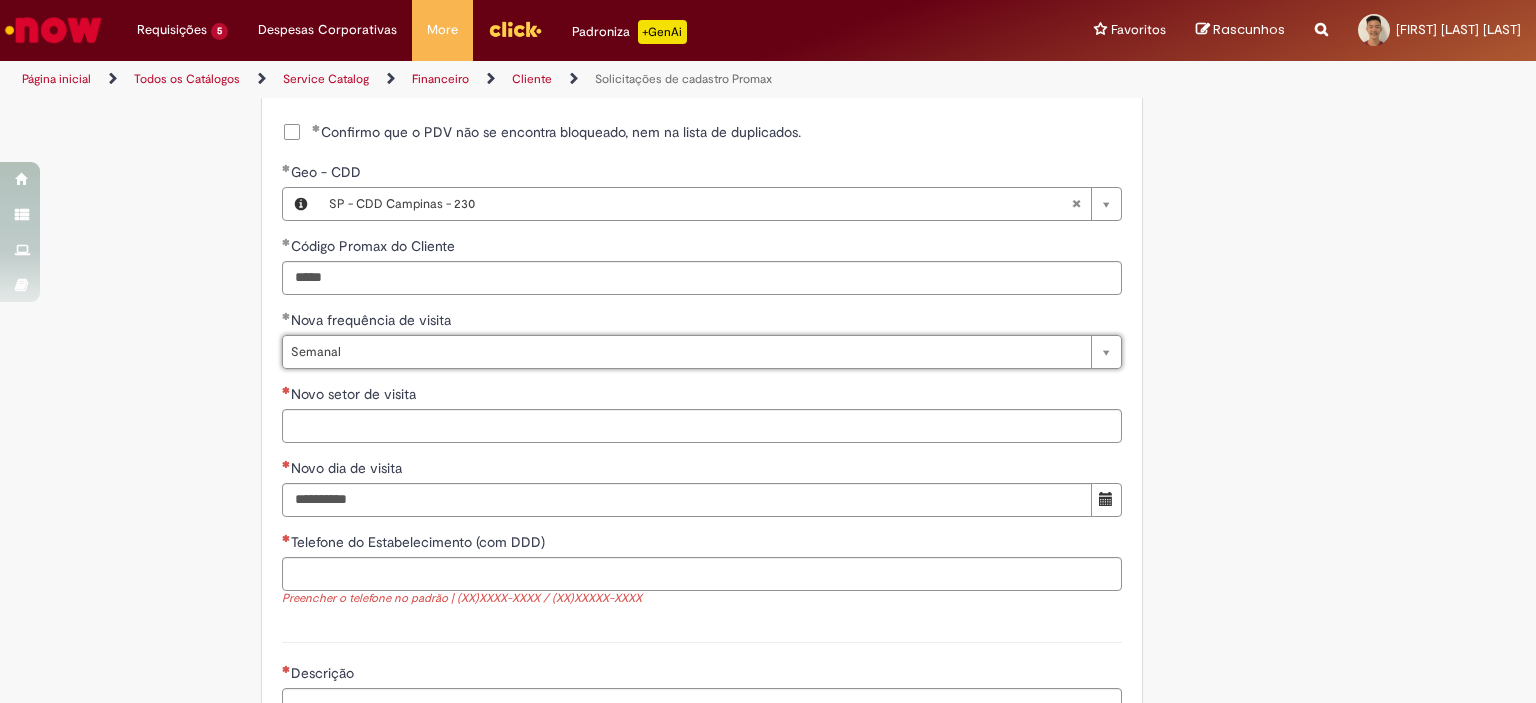 scroll, scrollTop: 1400, scrollLeft: 0, axis: vertical 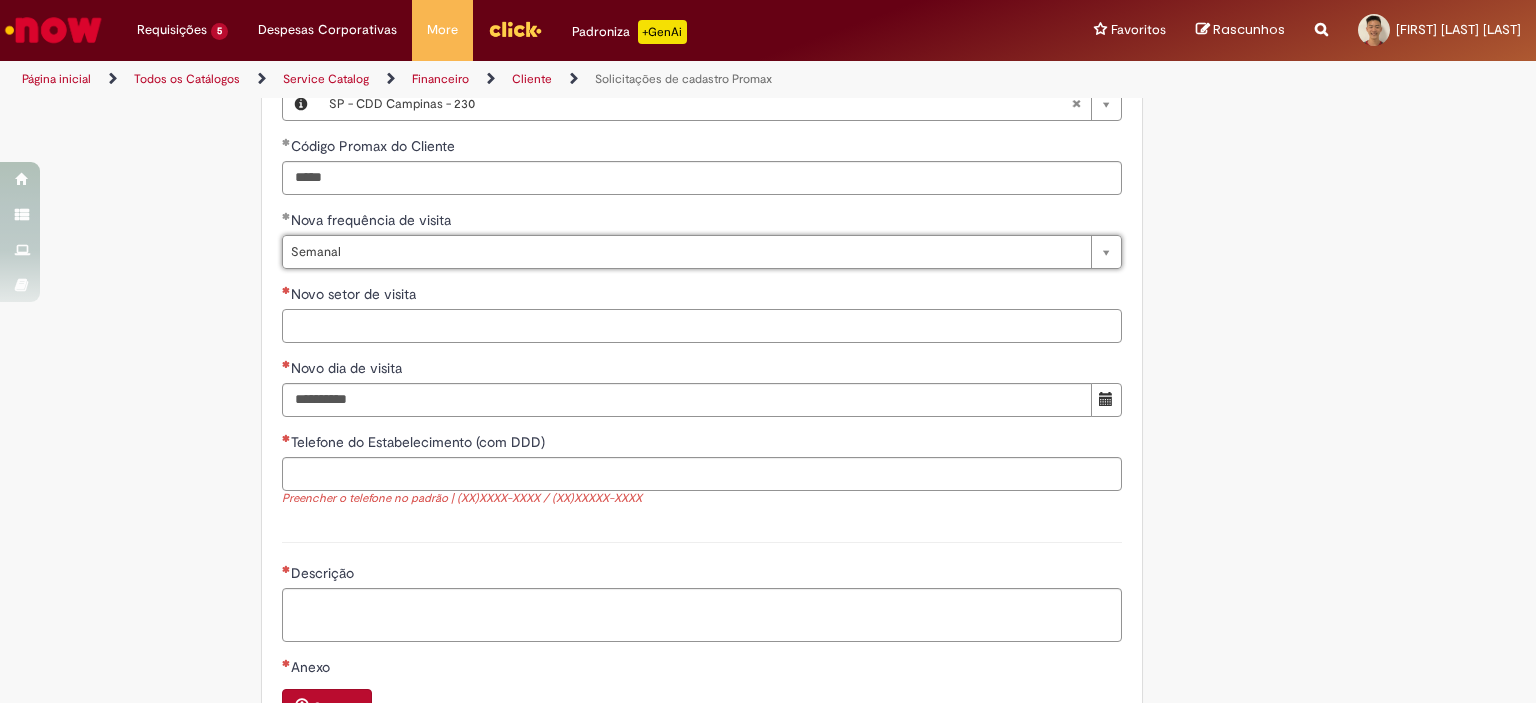 click on "Novo setor de visita" at bounding box center (702, 326) 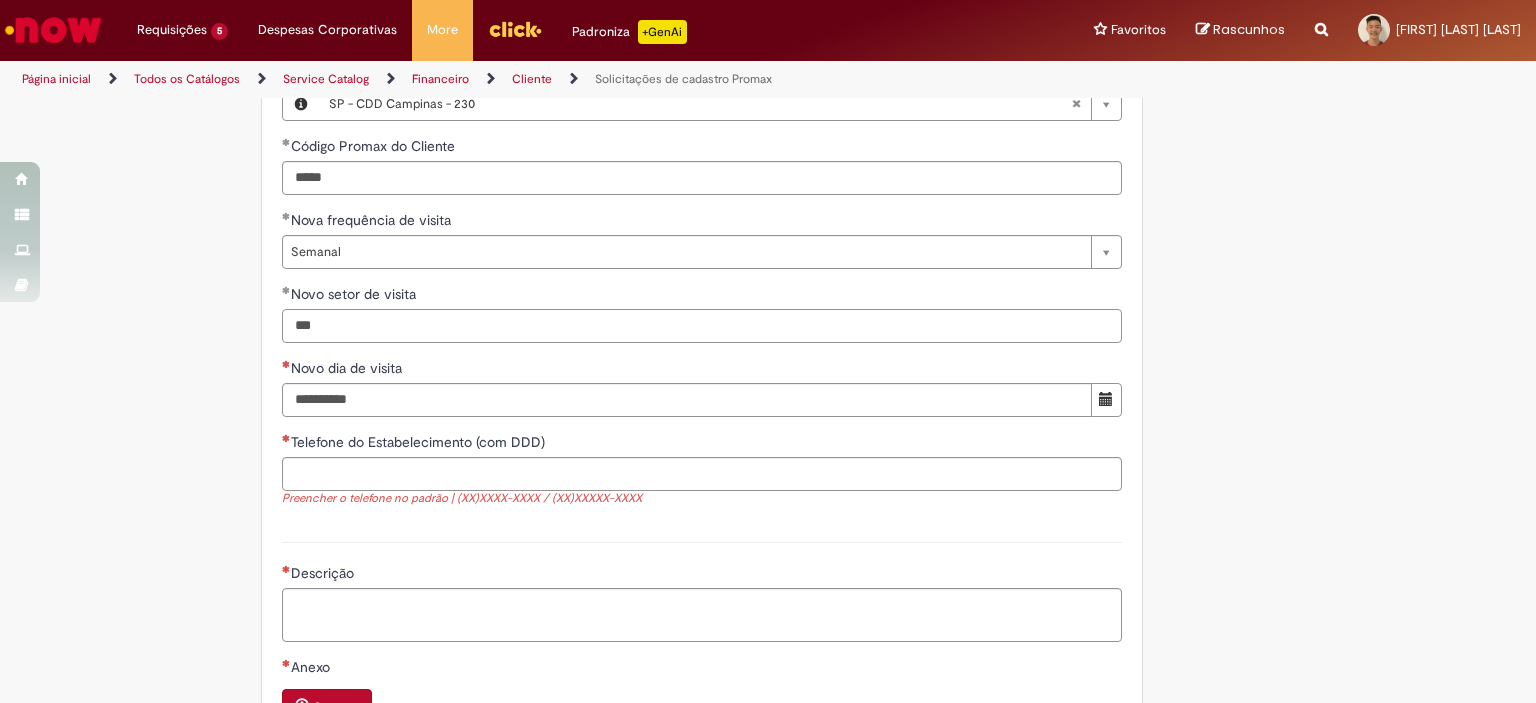 type on "***" 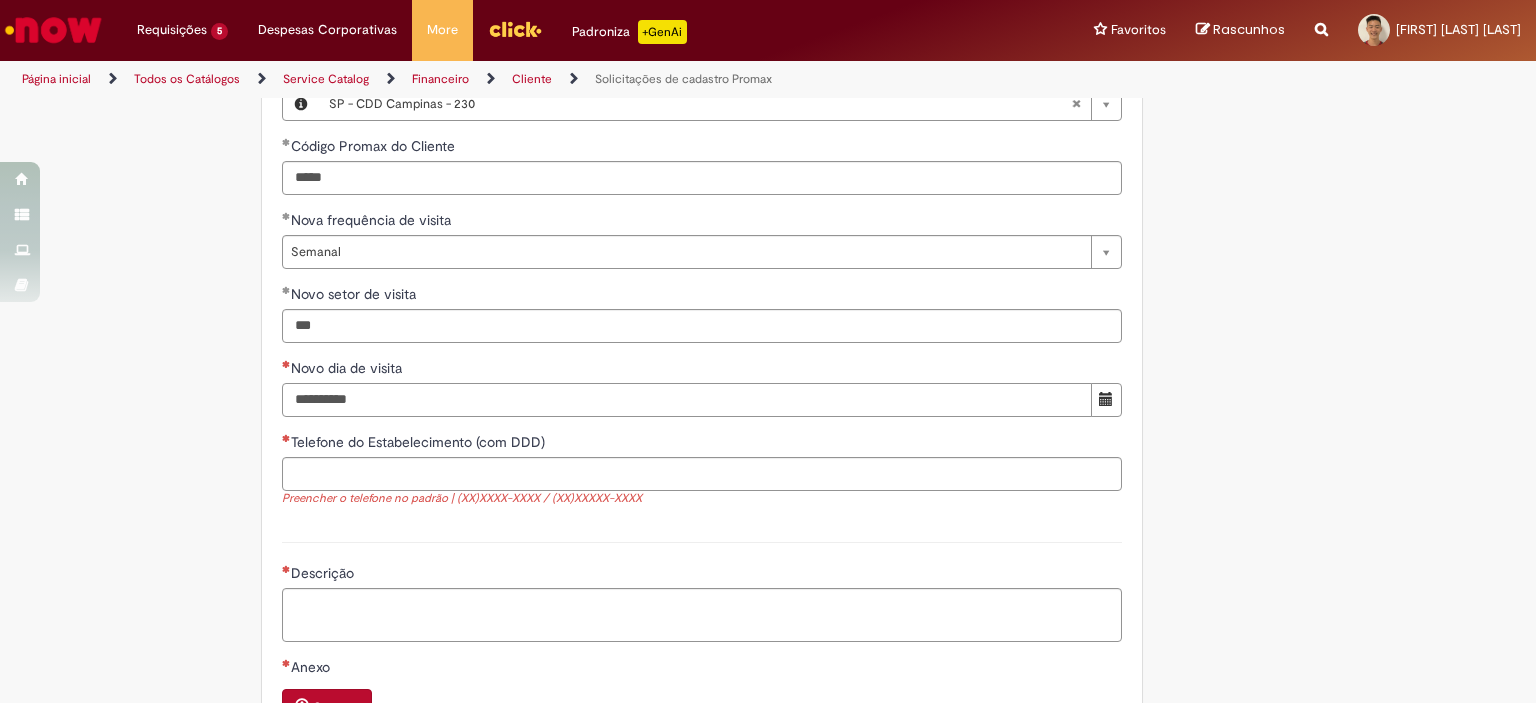 click on "Novo dia de visita" at bounding box center [687, 400] 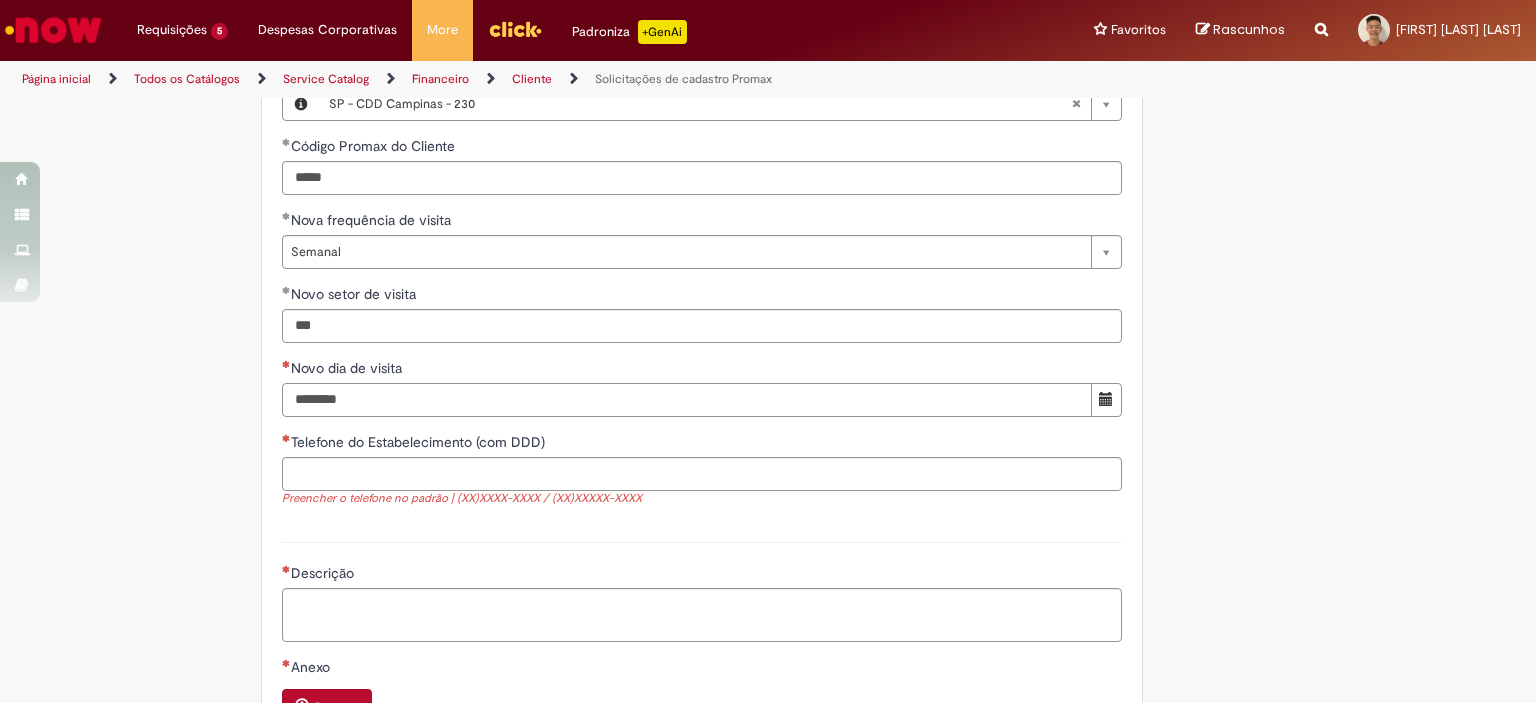 type on "********" 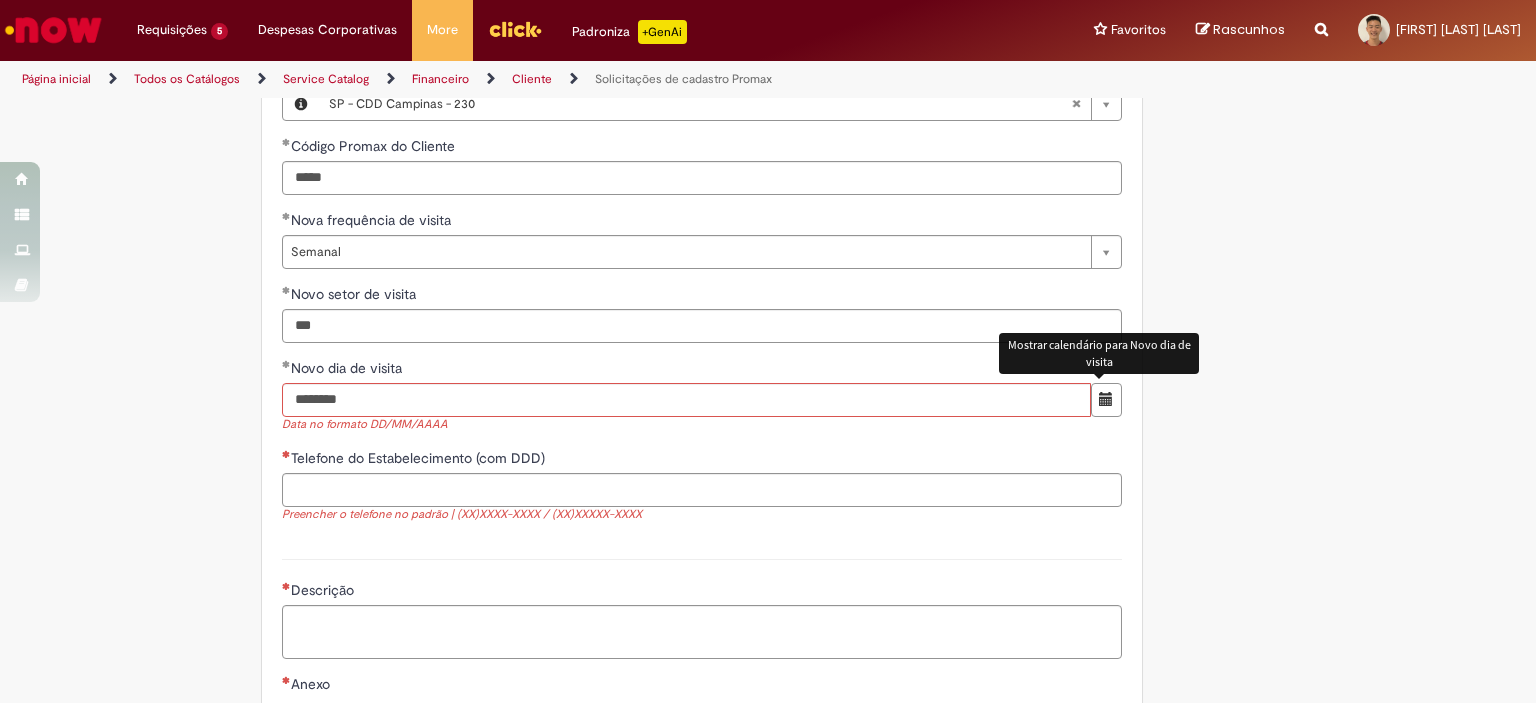 type 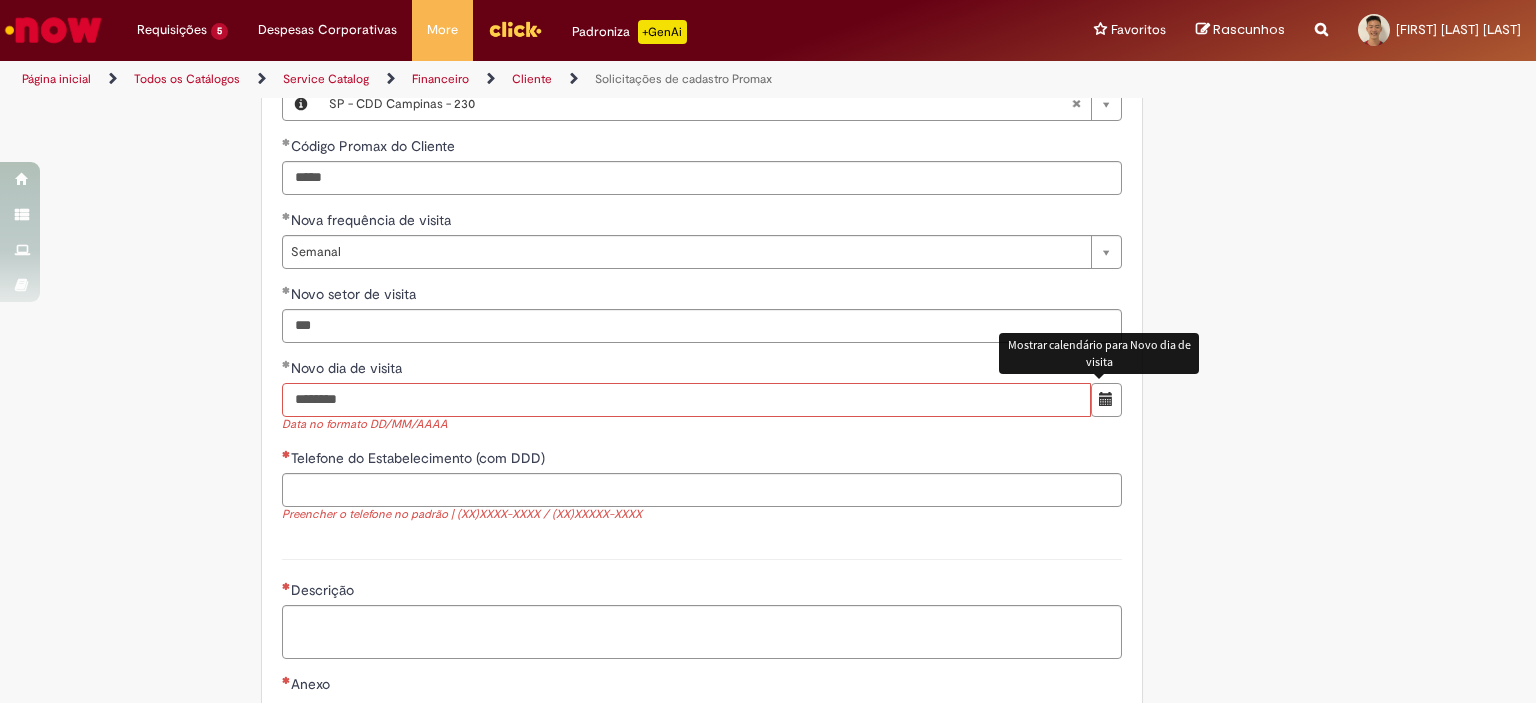 click on "********" at bounding box center [686, 400] 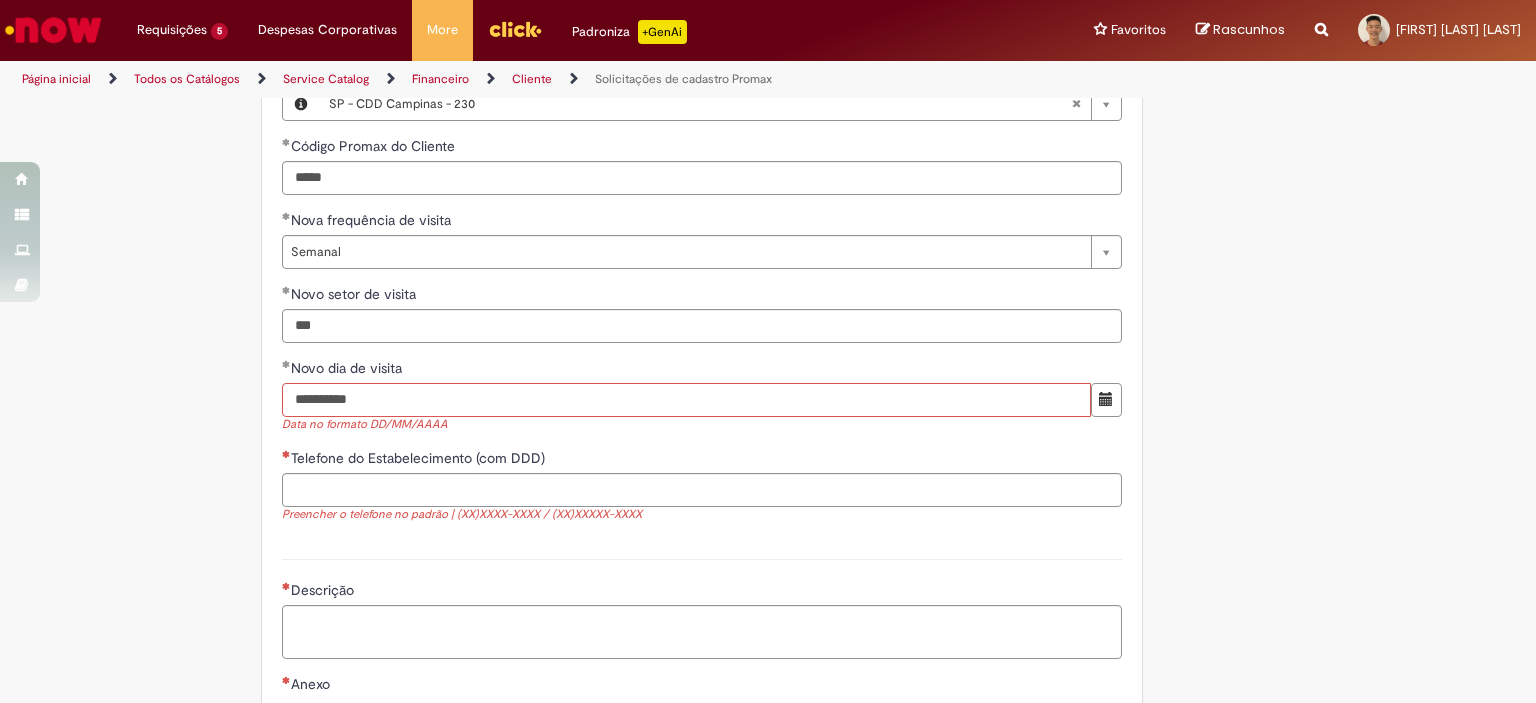 type on "**********" 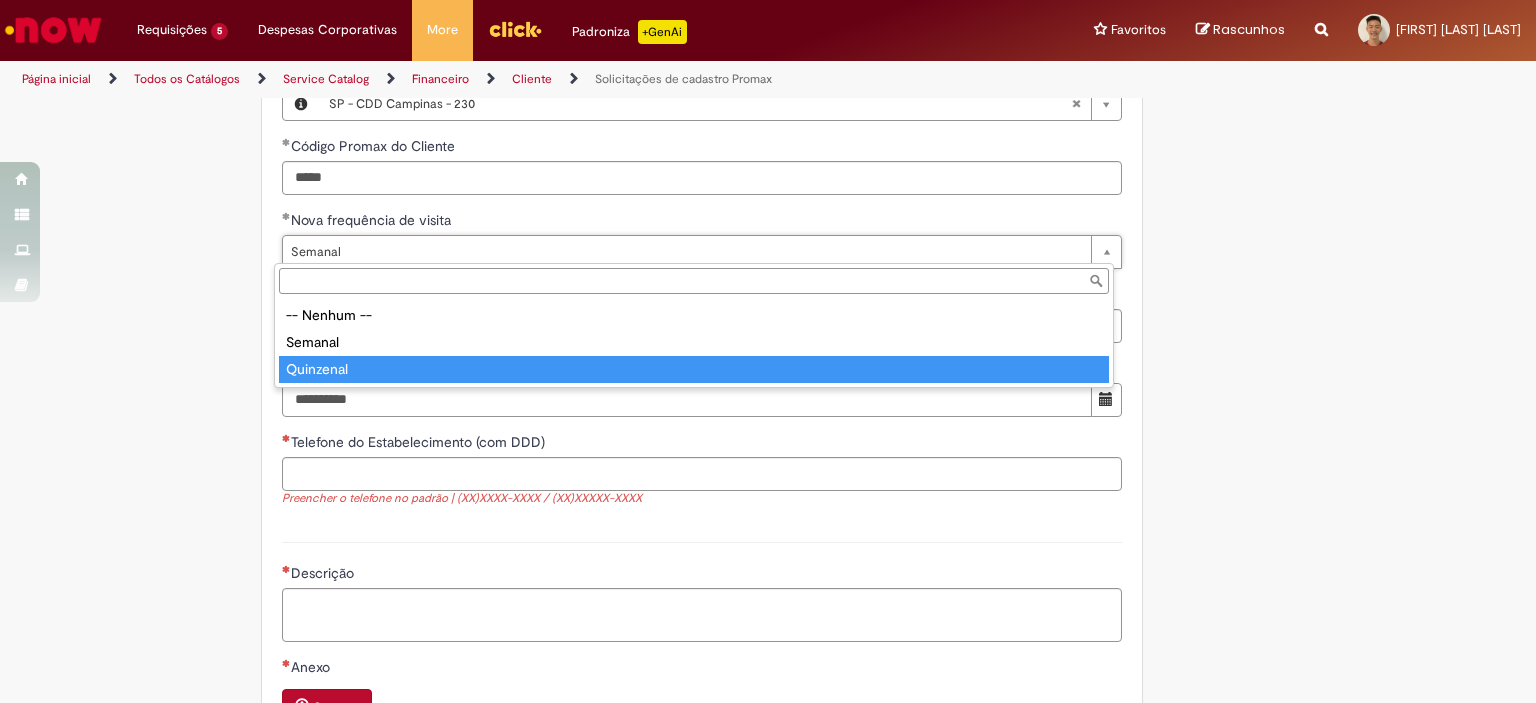 type on "*********" 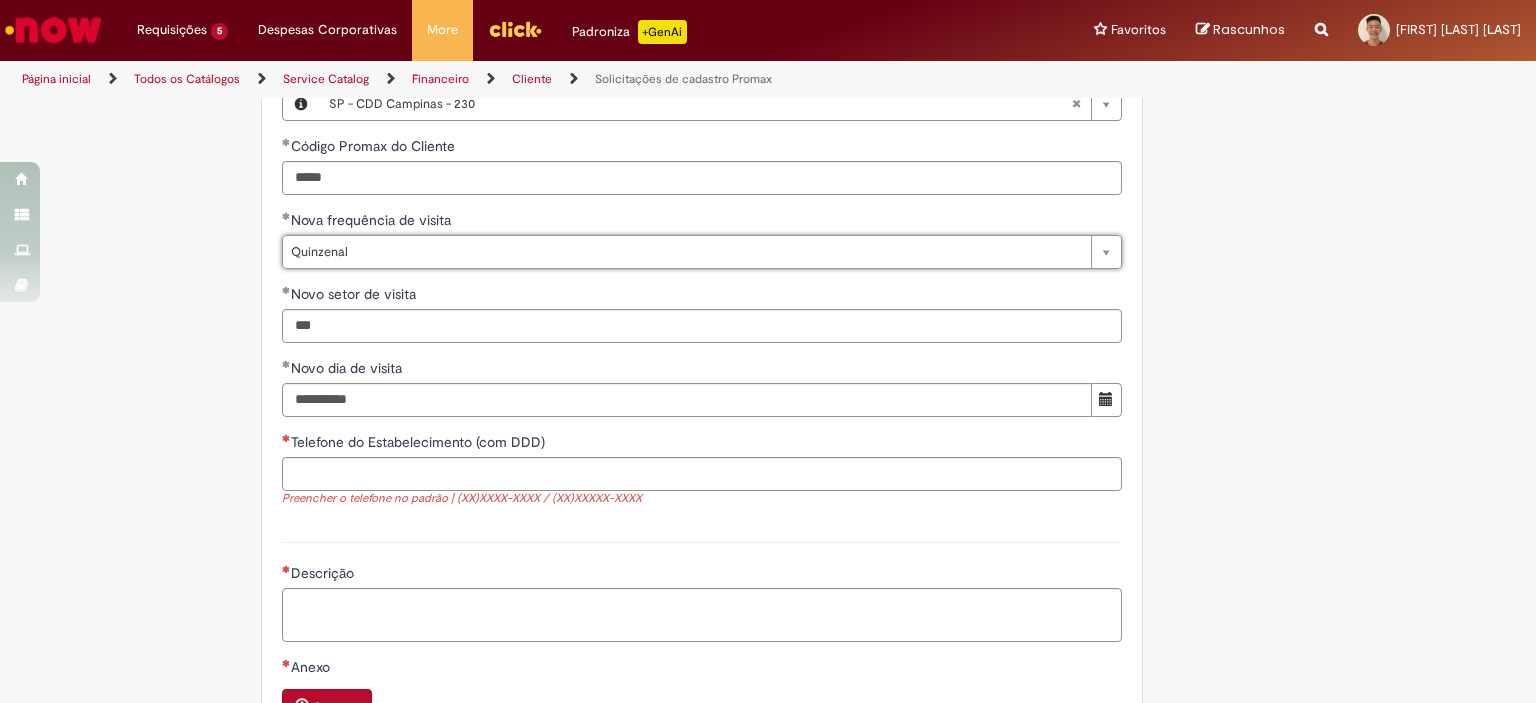 scroll, scrollTop: 0, scrollLeft: 52, axis: horizontal 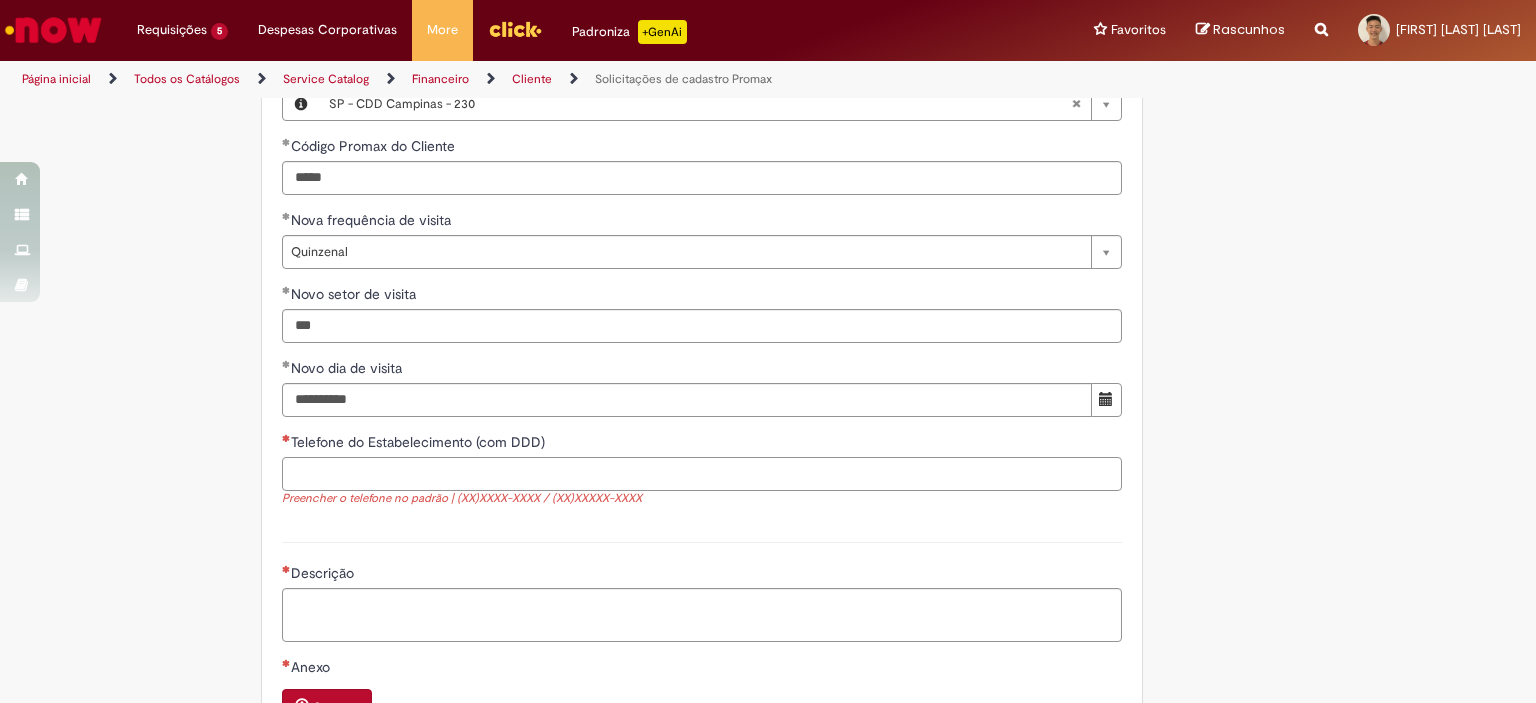 click on "Telefone do Estabelecimento (com DDD)" at bounding box center [702, 474] 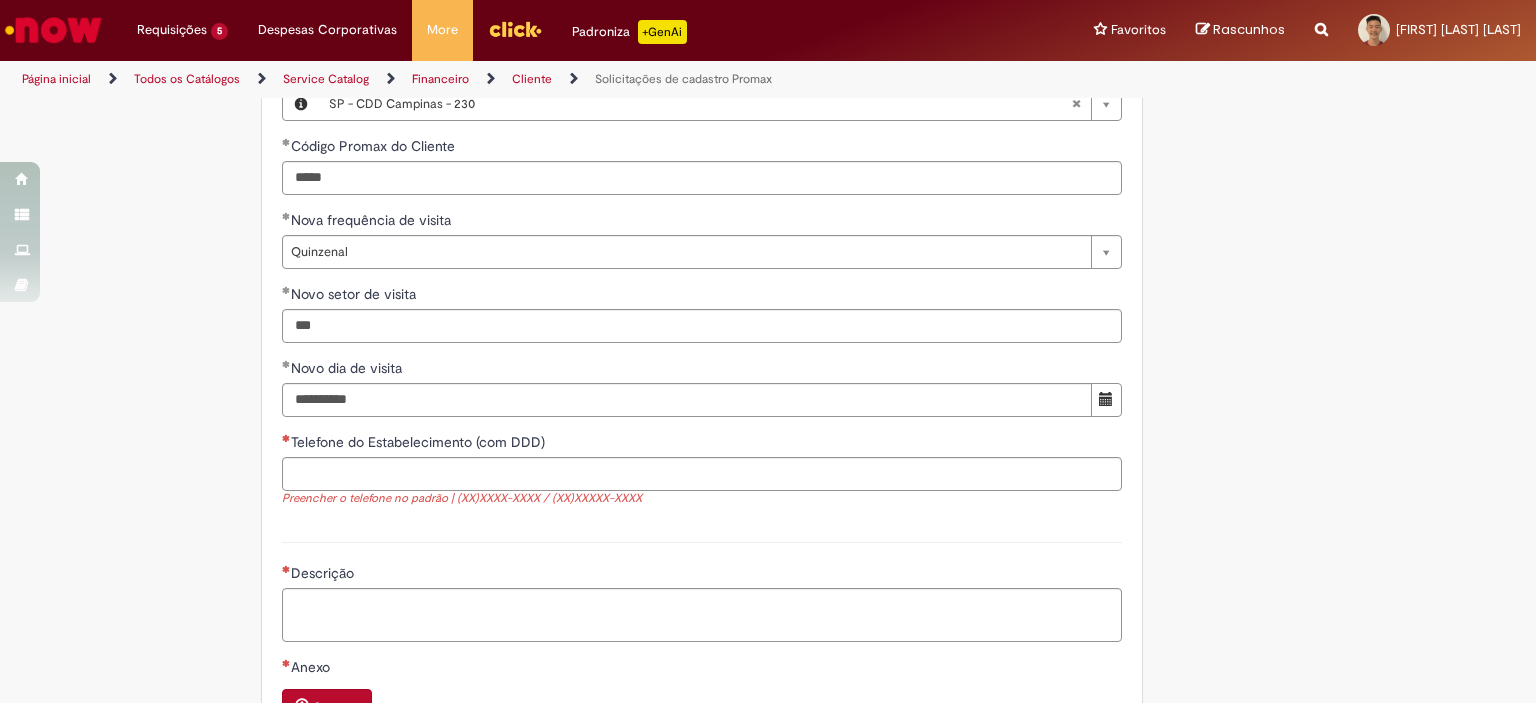 drag, startPoint x: 1372, startPoint y: 355, endPoint x: 1234, endPoint y: 415, distance: 150.47923 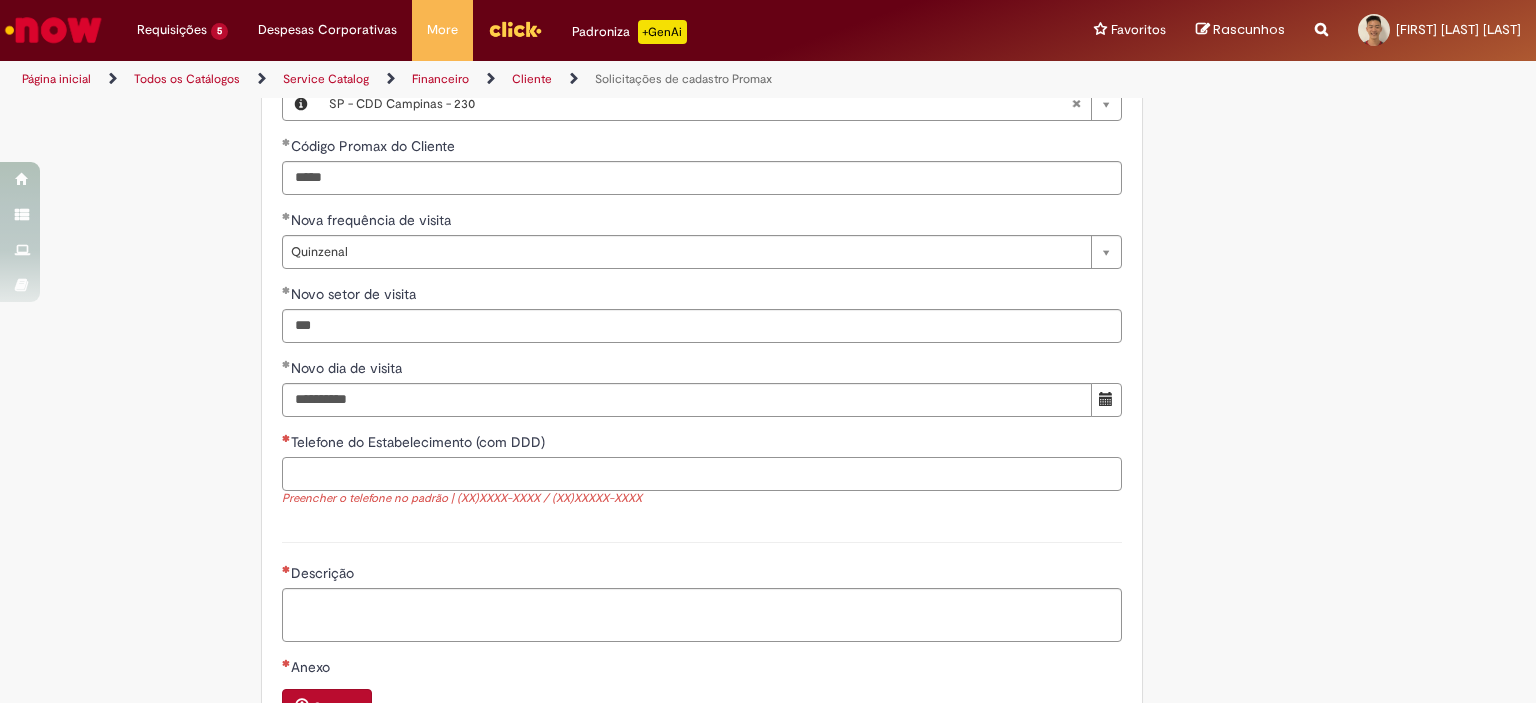 click on "Telefone do Estabelecimento (com DDD)" at bounding box center [702, 474] 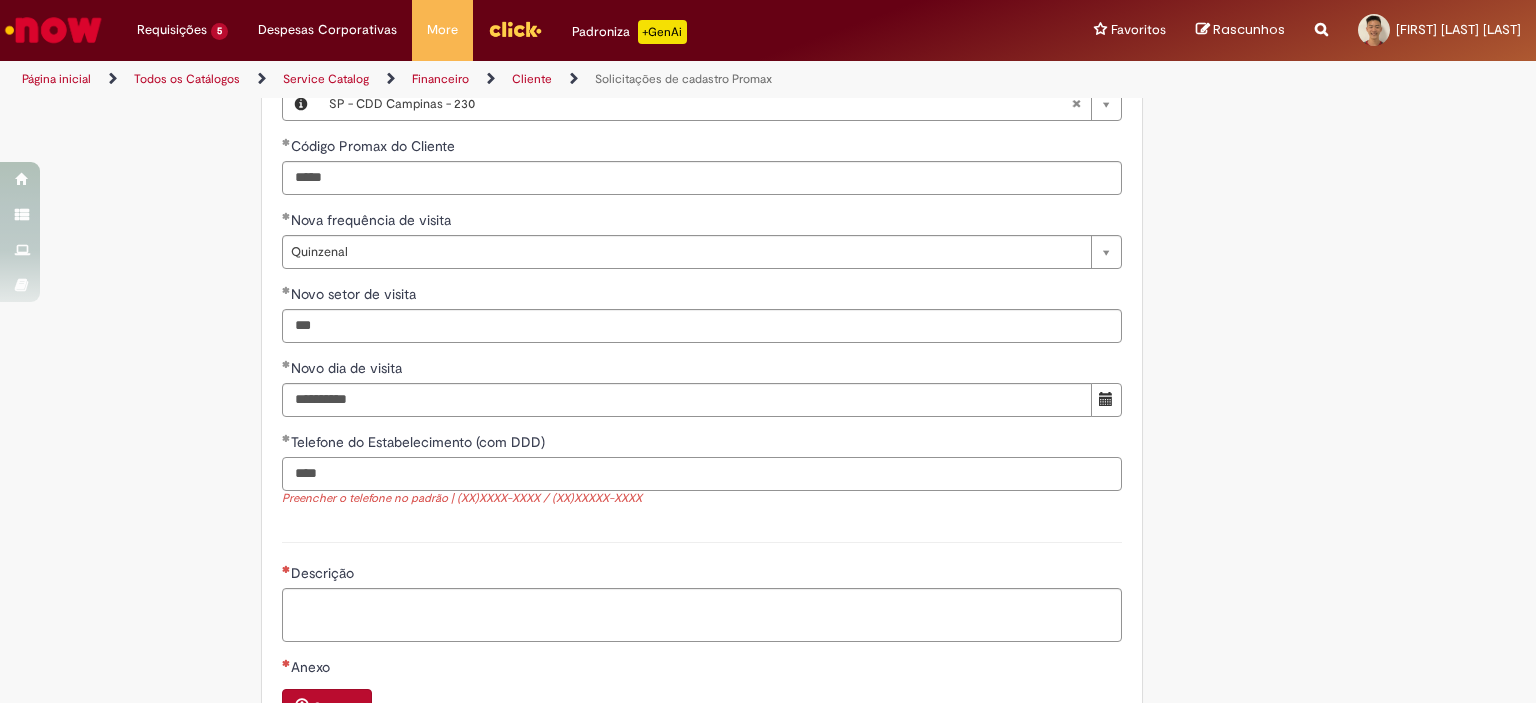 paste on "**********" 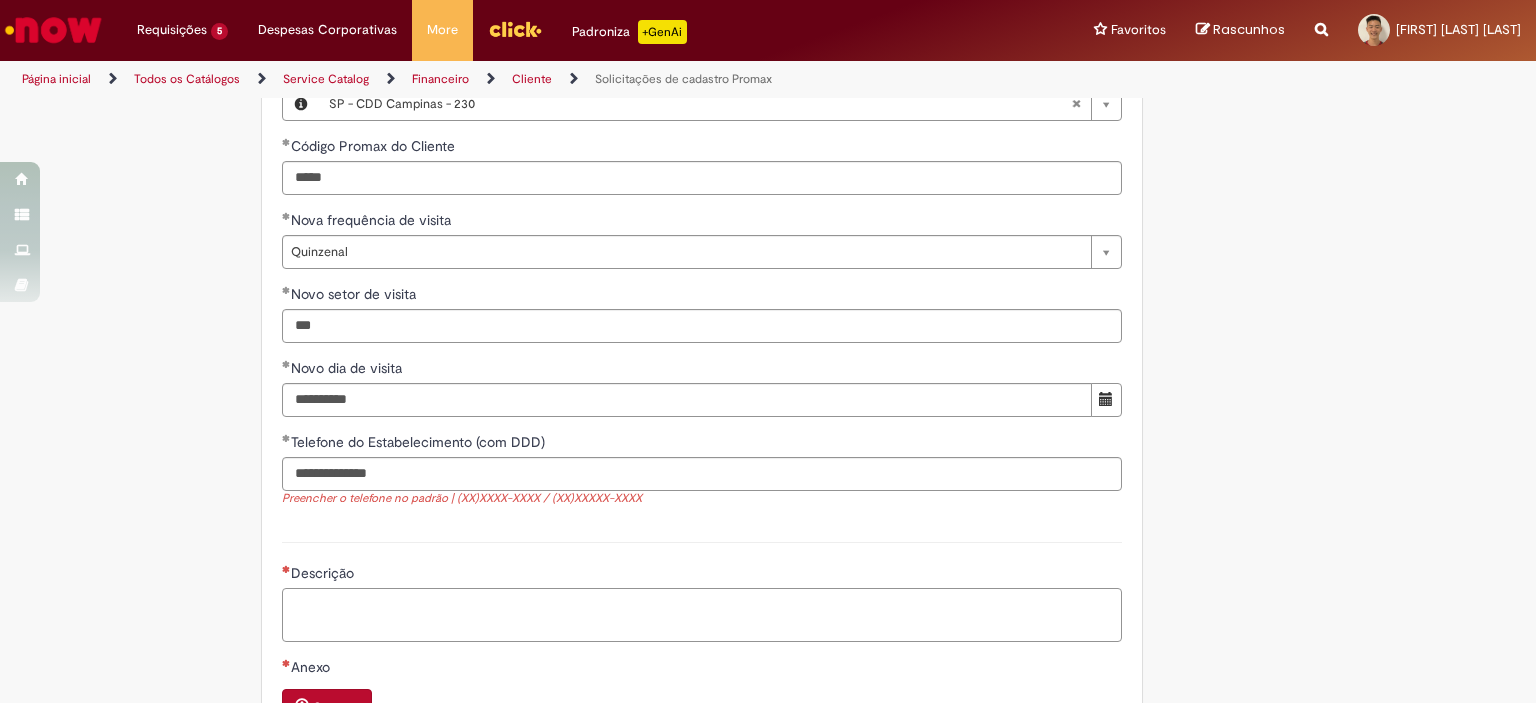 click on "Descrição" at bounding box center (702, 615) 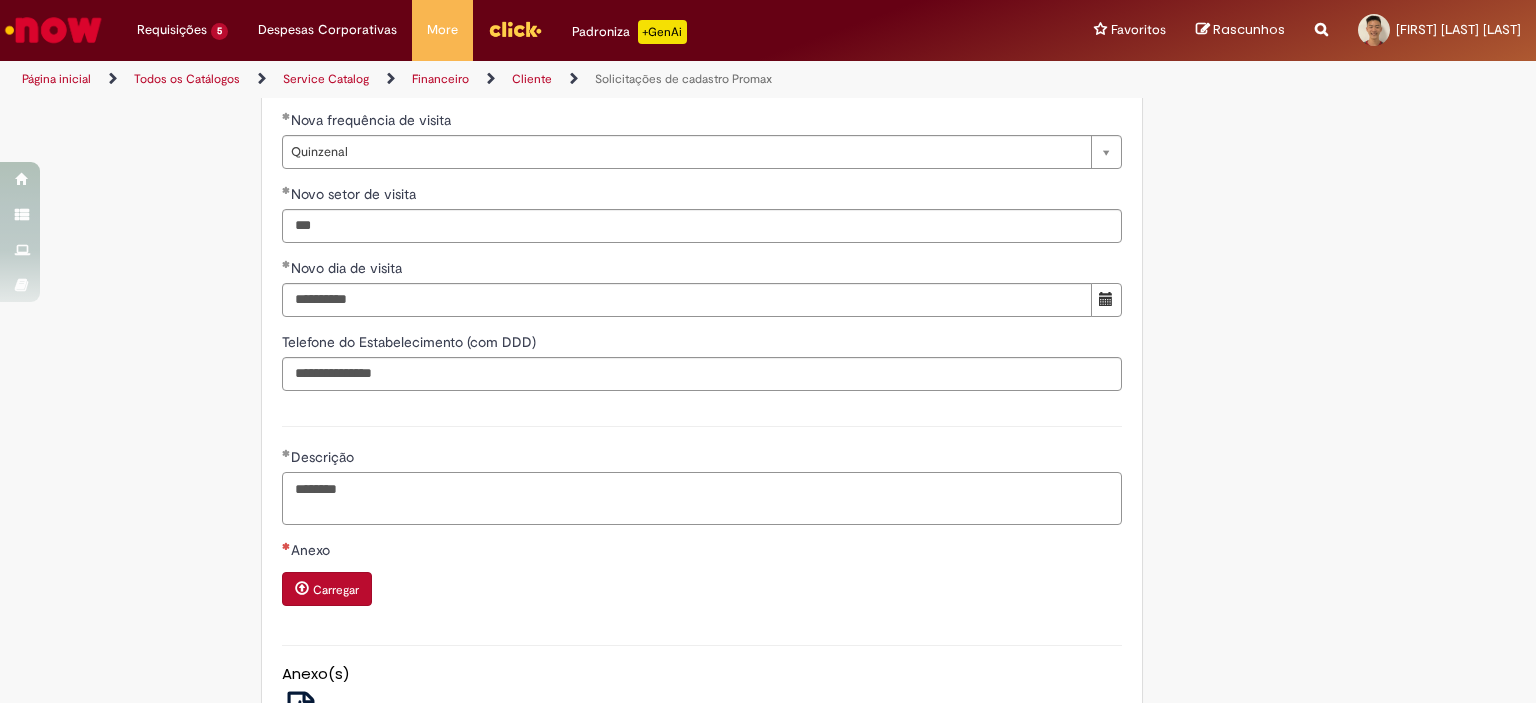 scroll, scrollTop: 1600, scrollLeft: 0, axis: vertical 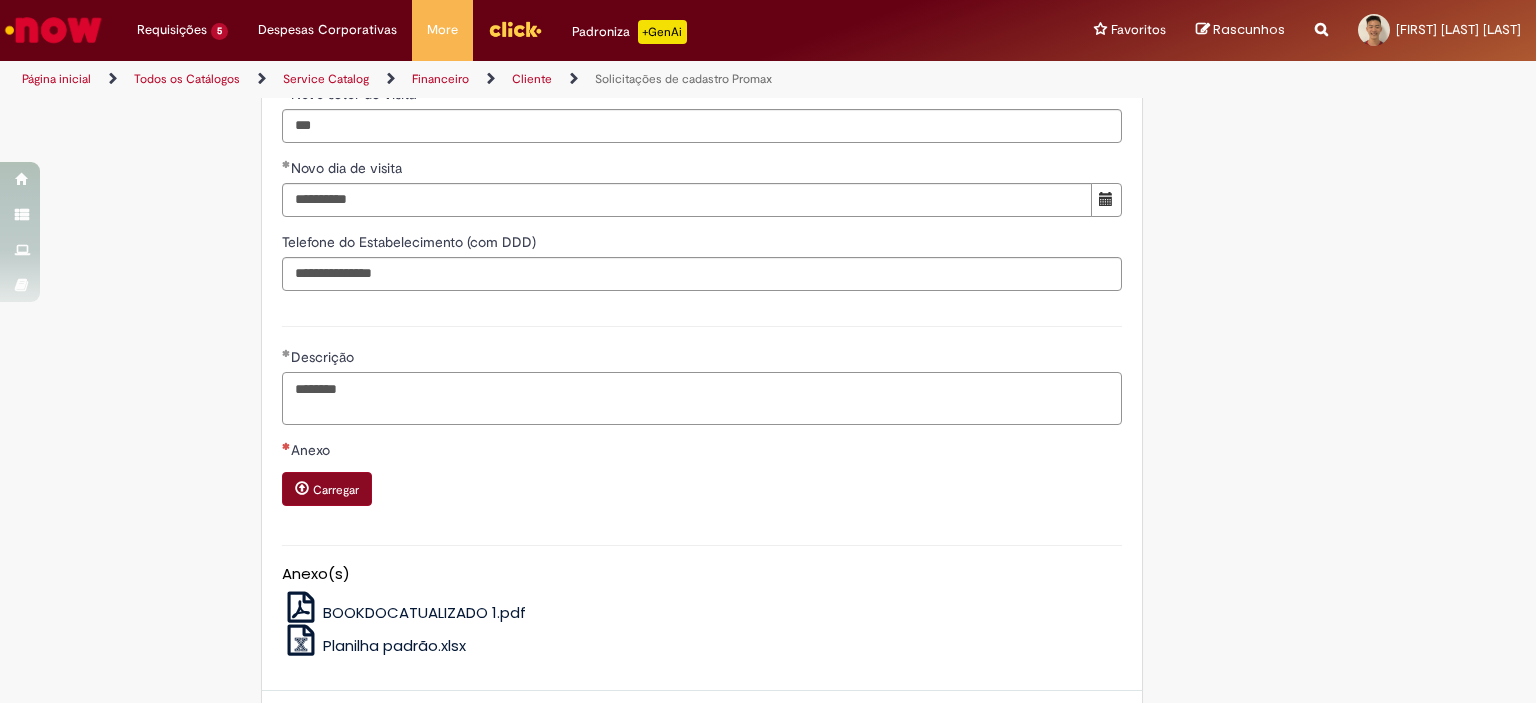 type on "********" 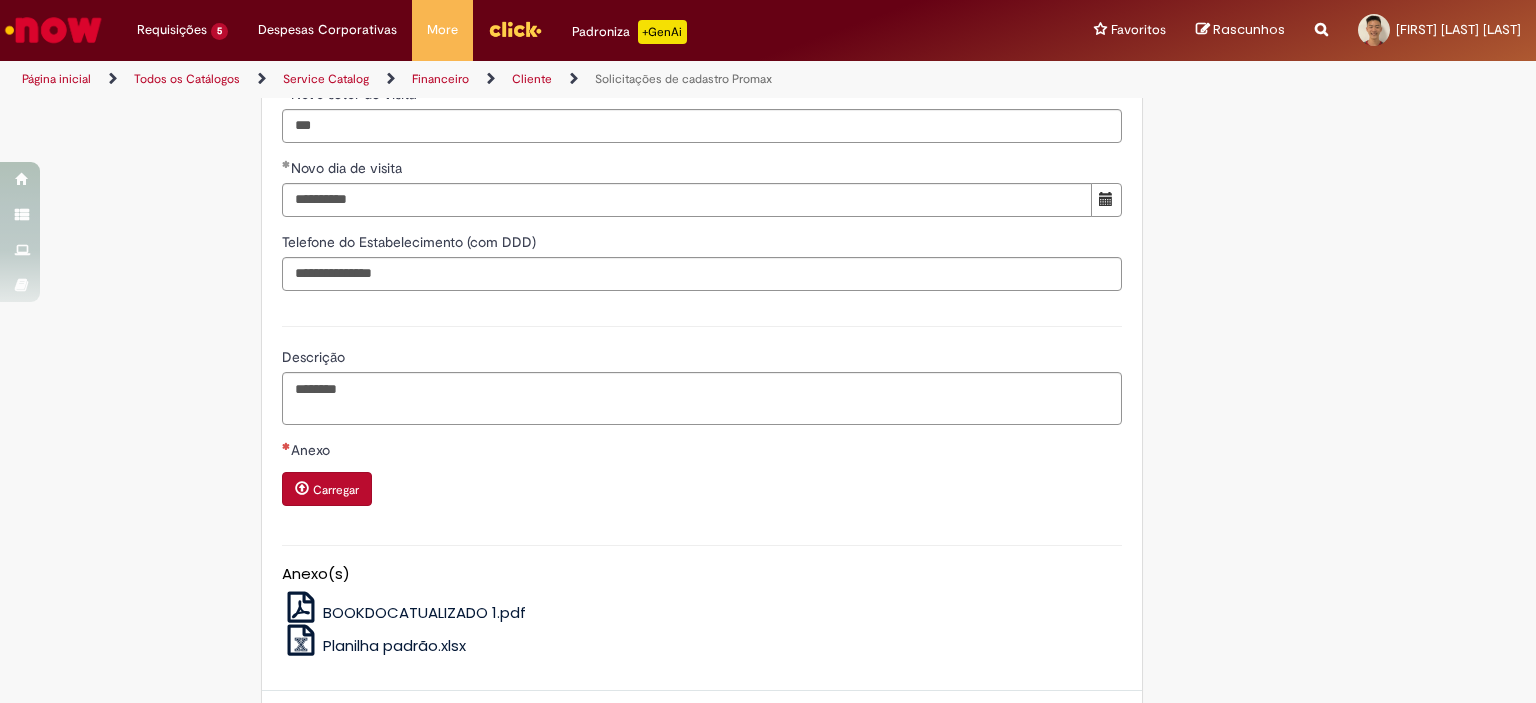 click on "Carregar" at bounding box center [336, 490] 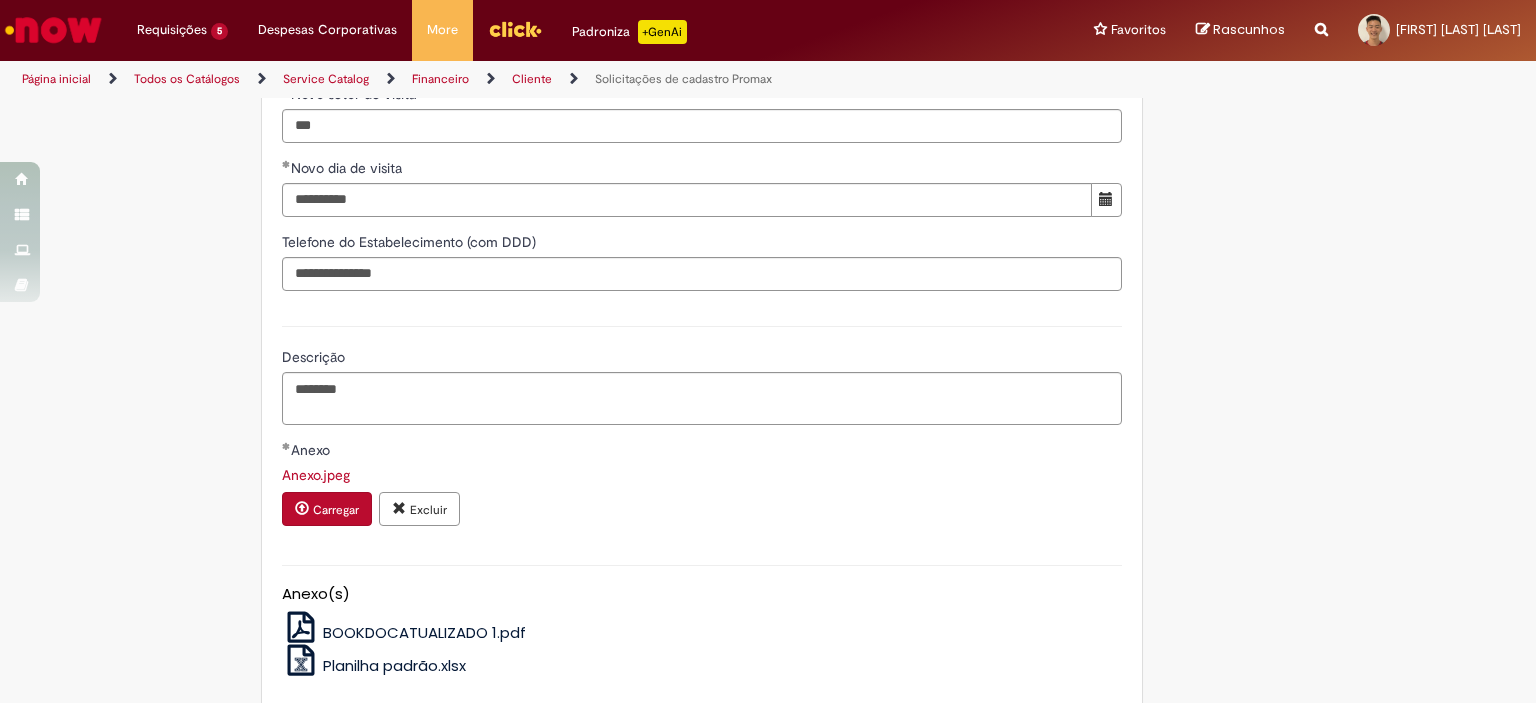scroll, scrollTop: 1703, scrollLeft: 0, axis: vertical 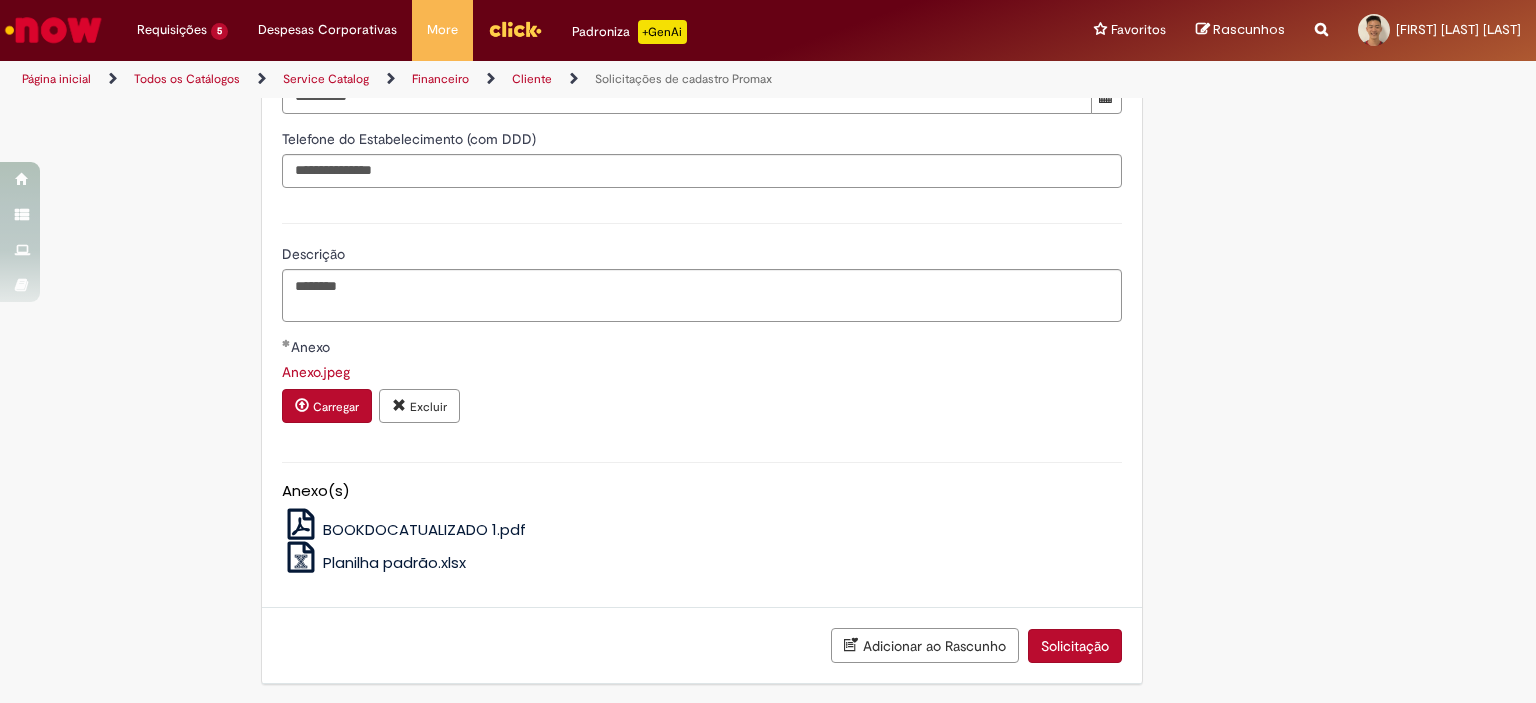 click on "Solicitação" at bounding box center [1075, 646] 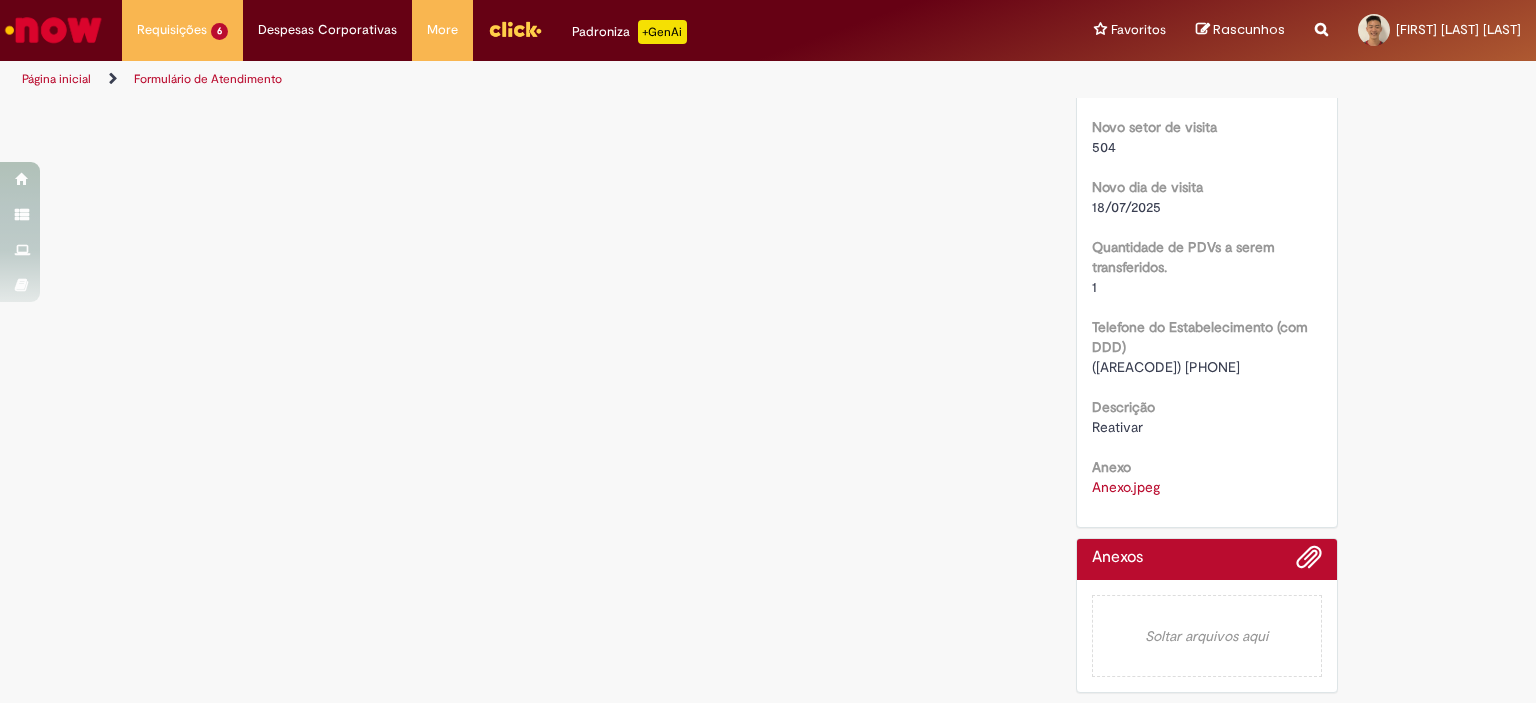 scroll, scrollTop: 0, scrollLeft: 0, axis: both 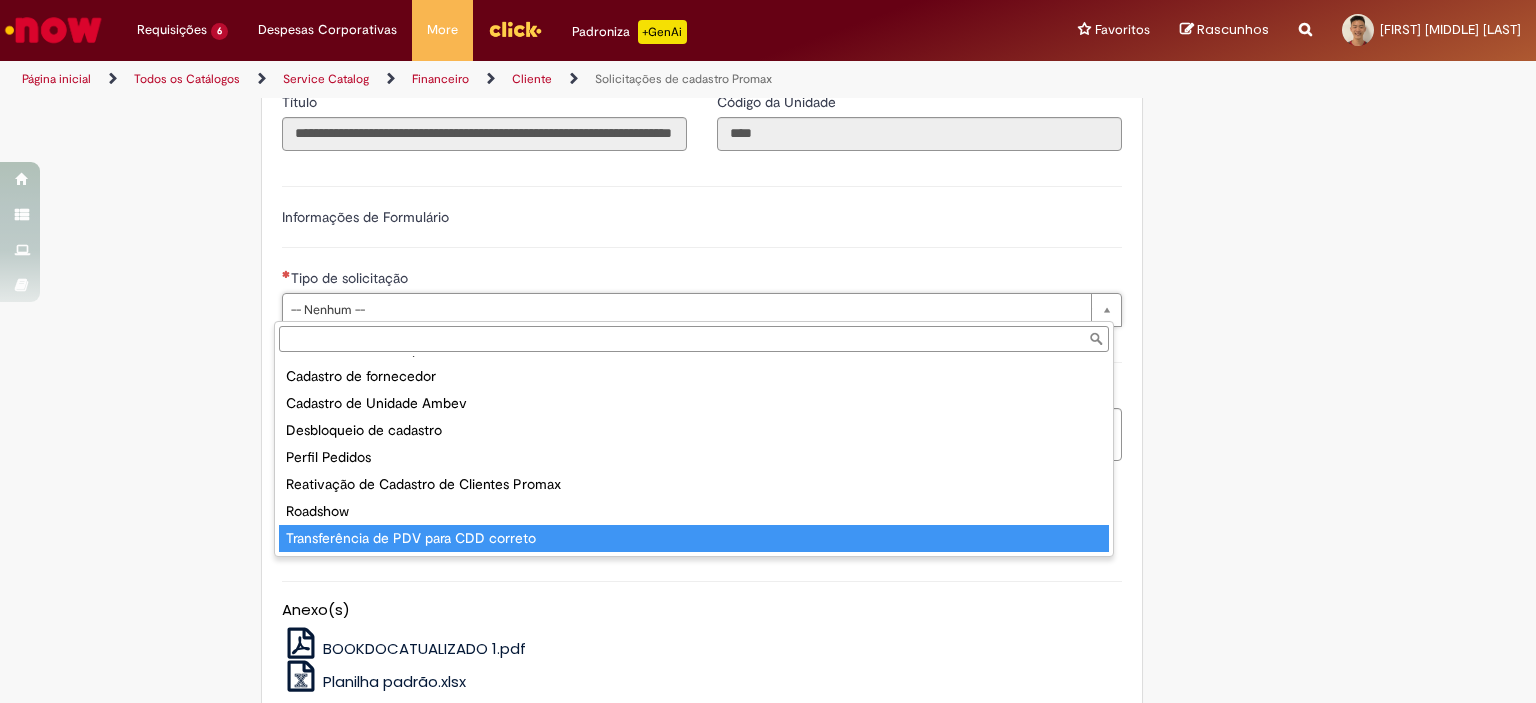 type on "**********" 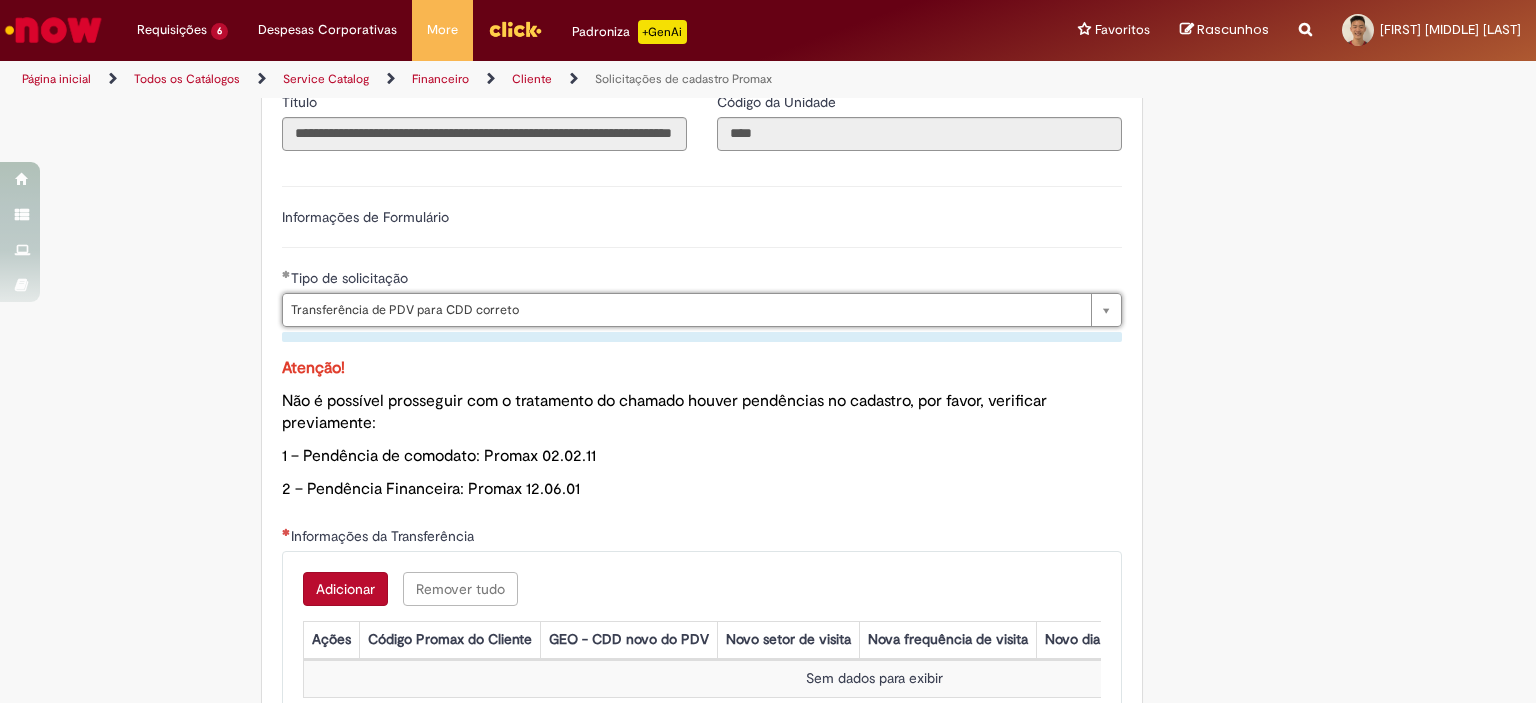 click on "Adicionar" at bounding box center [345, 589] 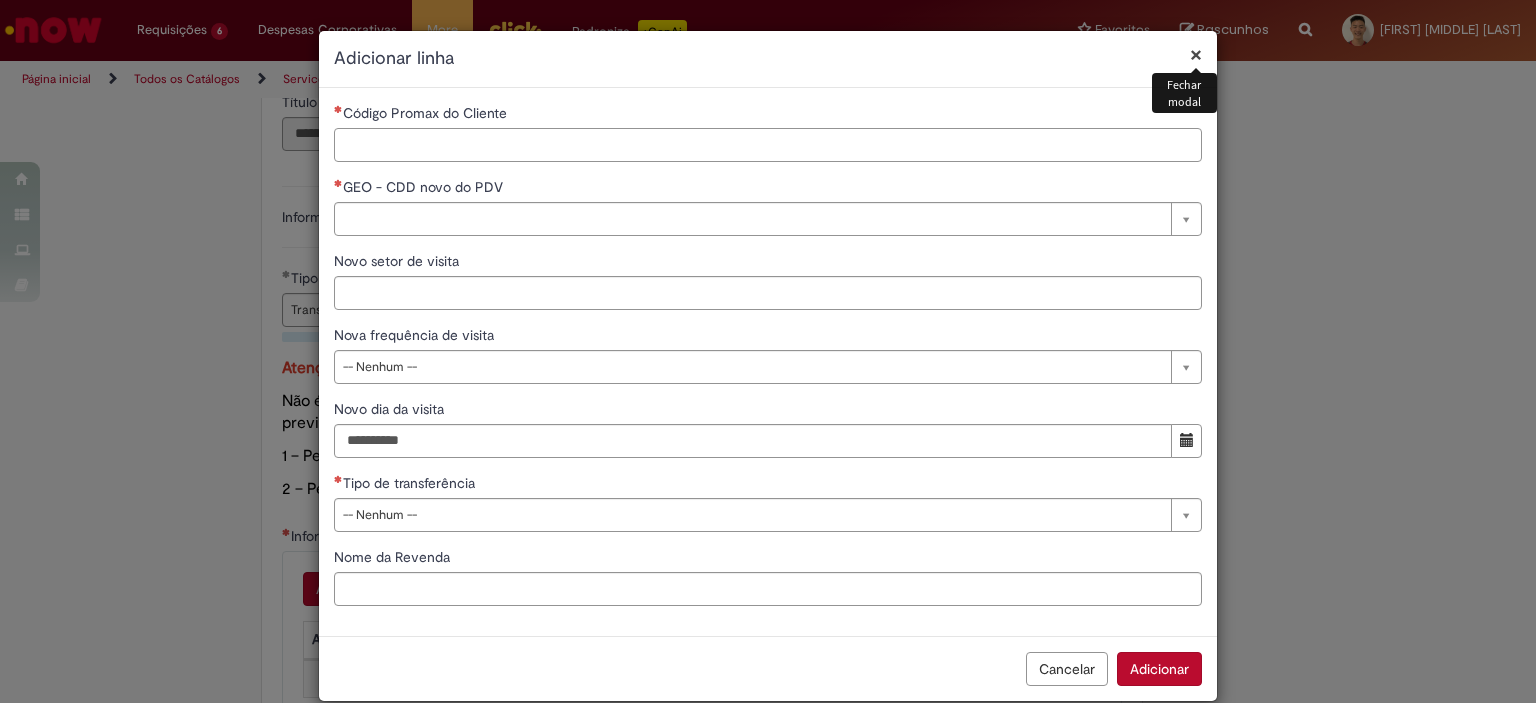 click on "Código Promax do Cliente" at bounding box center [768, 145] 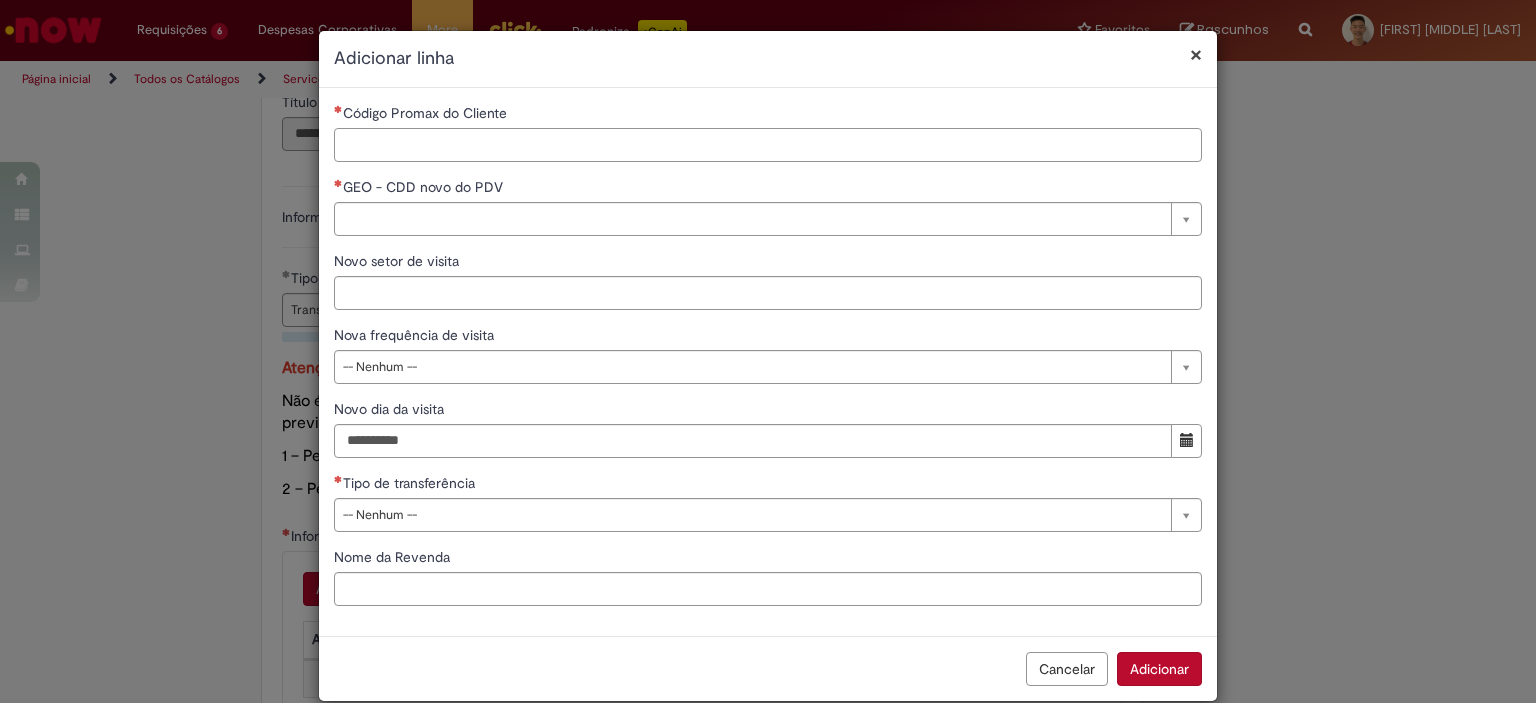 paste on "*****" 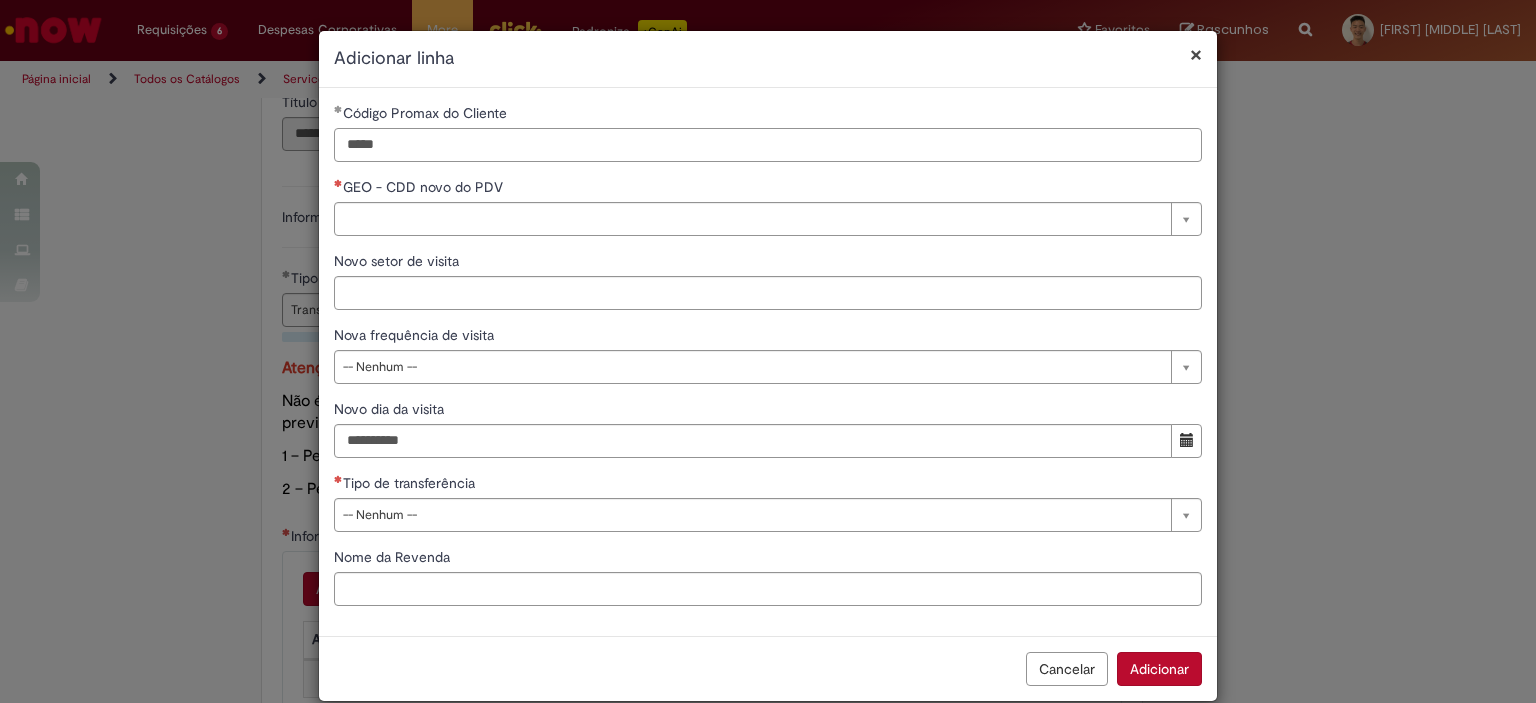 type on "*****" 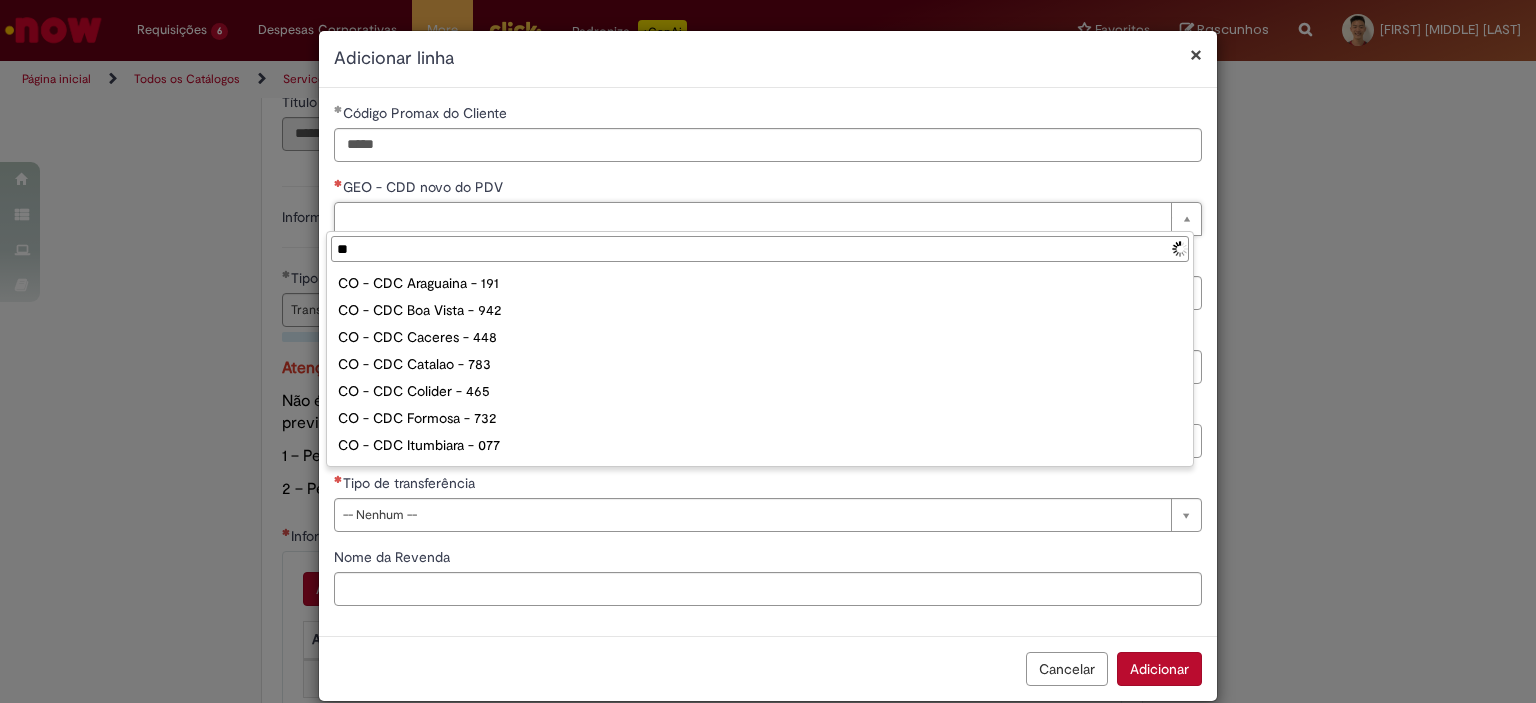 type on "***" 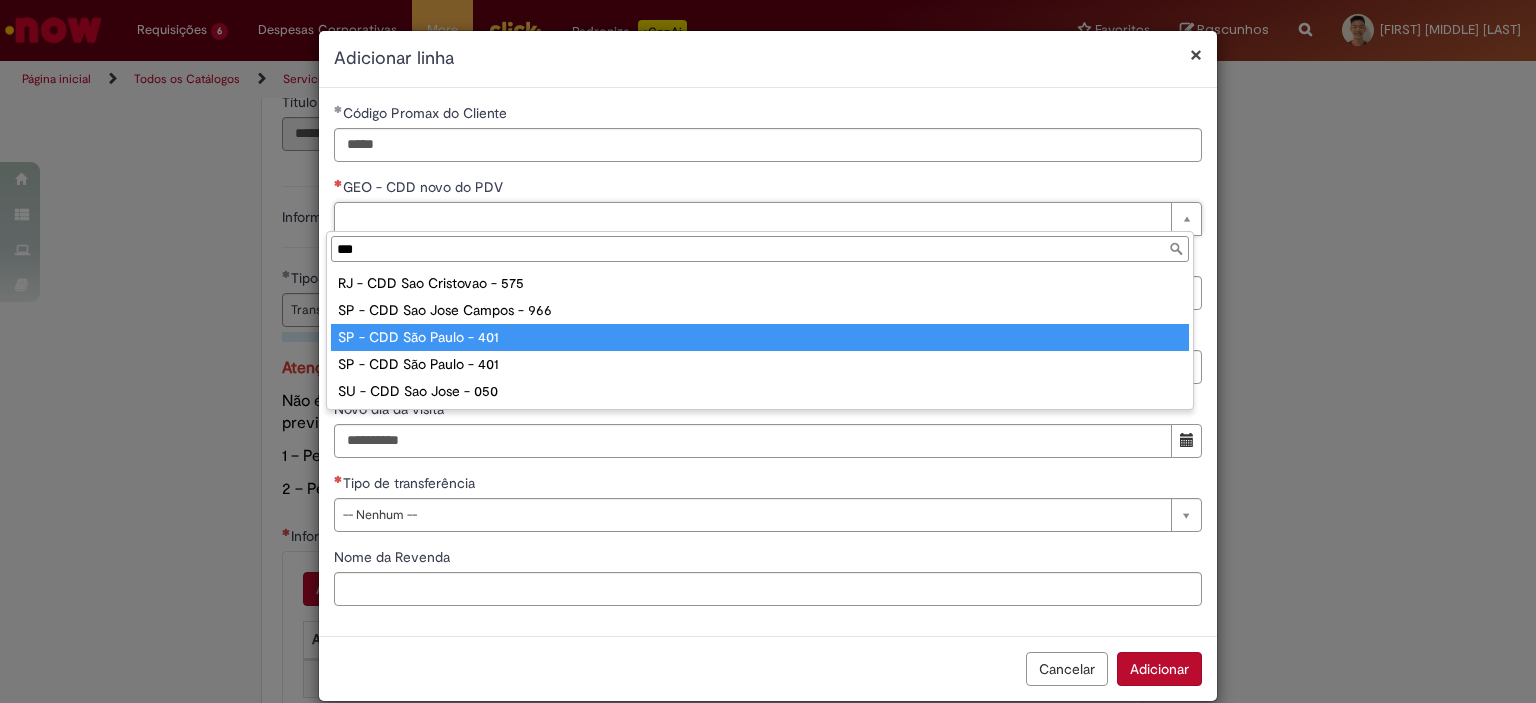 type on "**********" 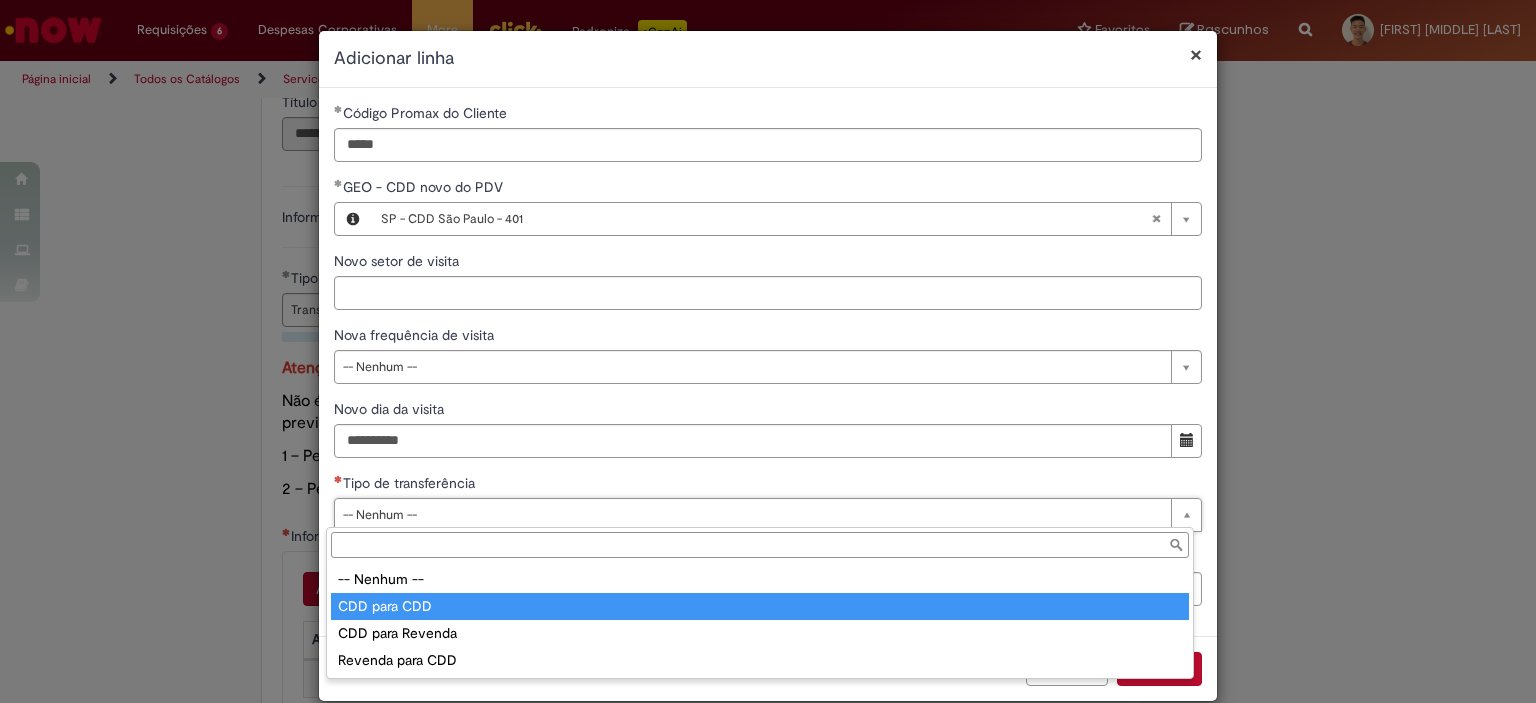 type on "**********" 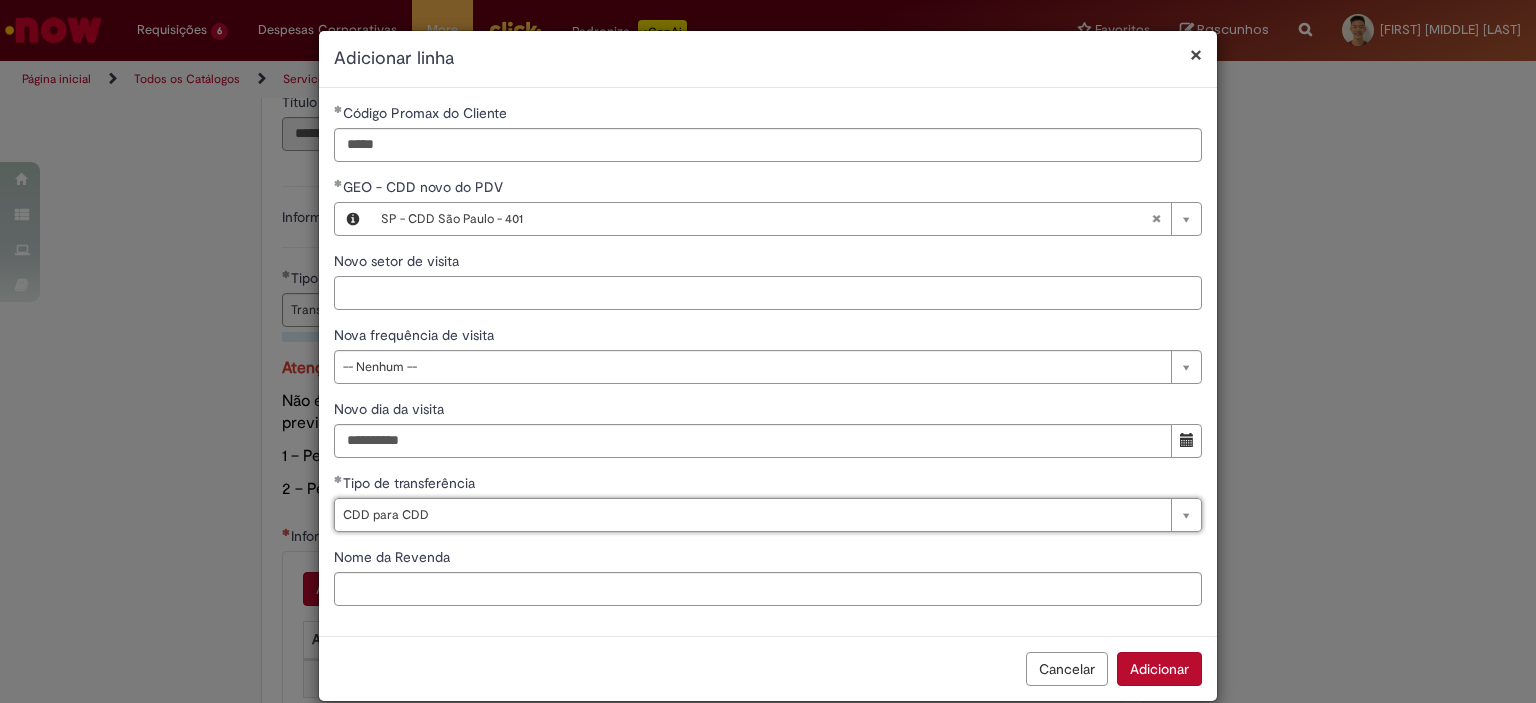 click on "Novo setor de visita" at bounding box center (768, 293) 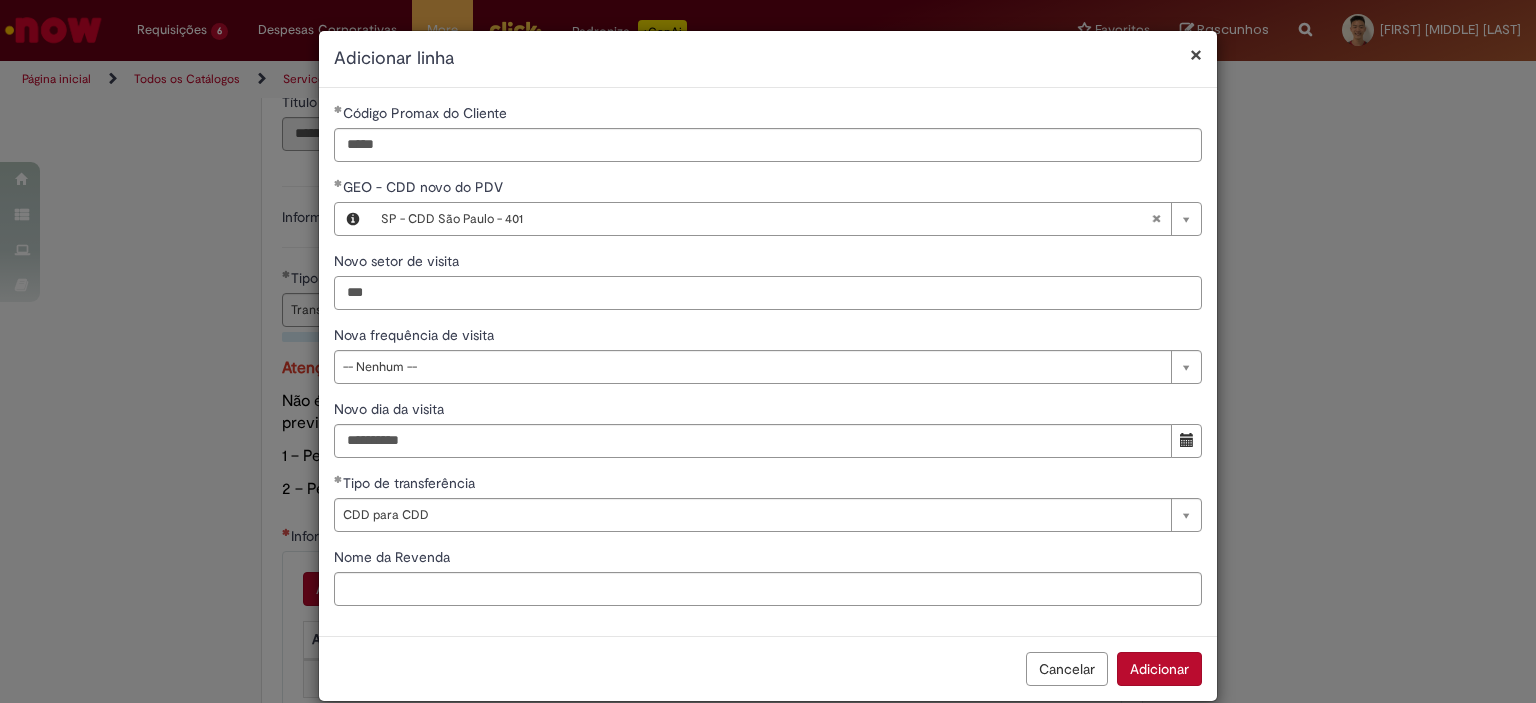 type on "***" 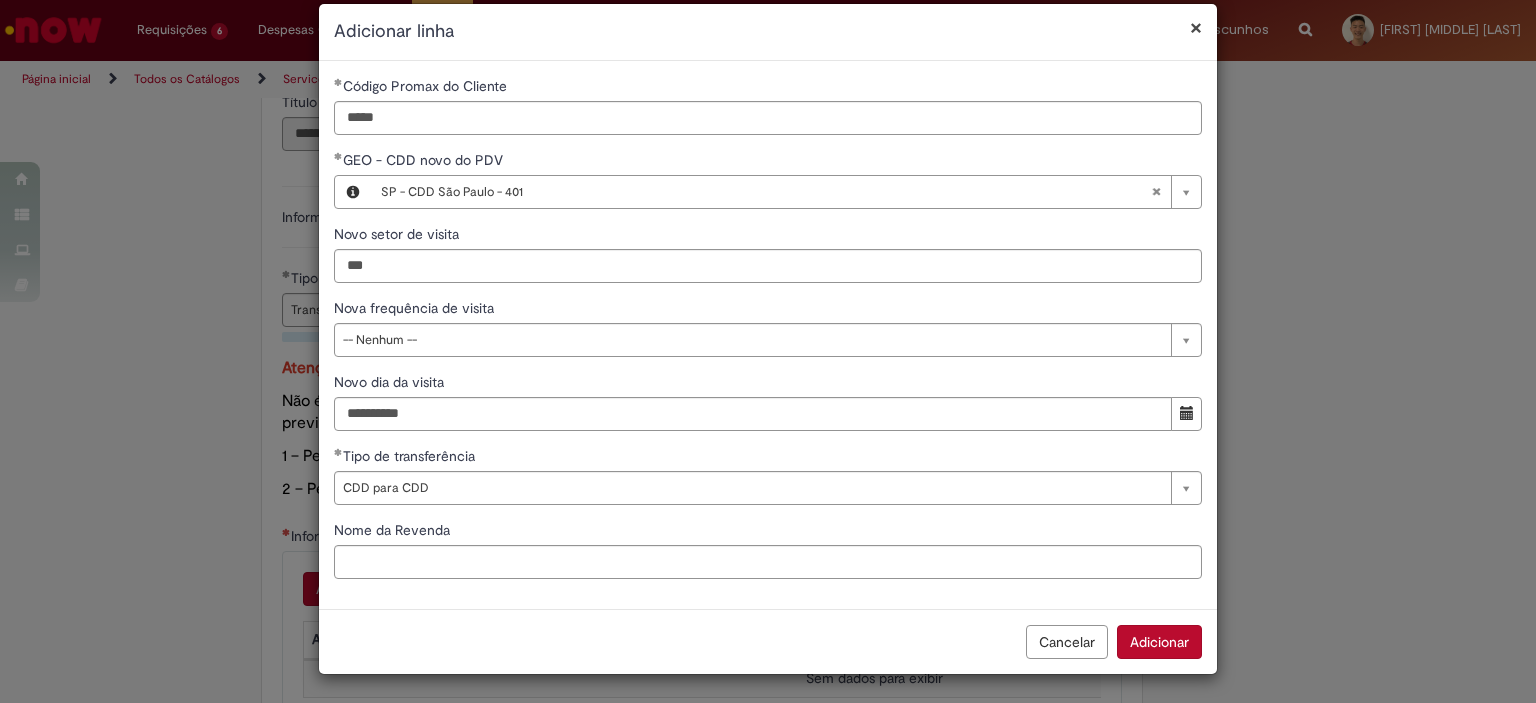 click on "Adicionar" at bounding box center [1159, 642] 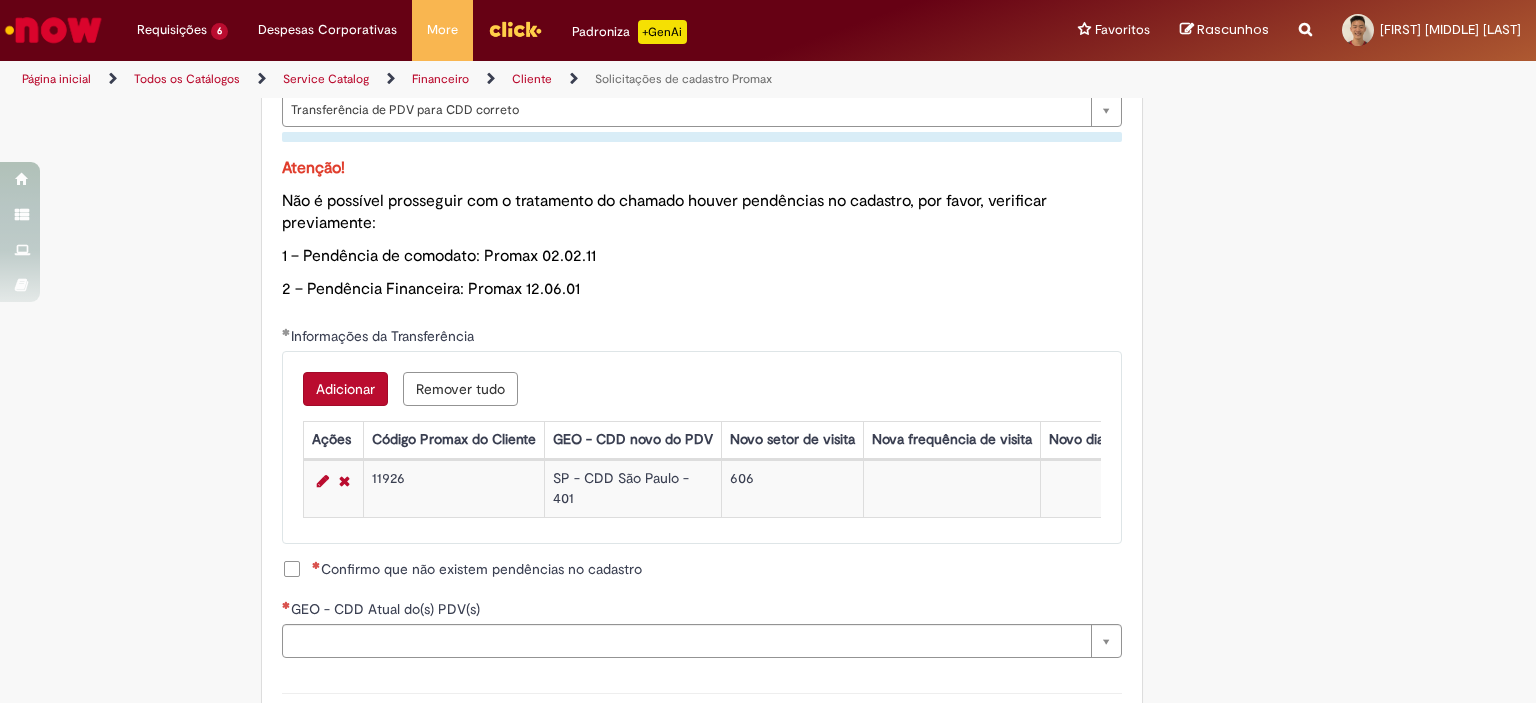 scroll, scrollTop: 1100, scrollLeft: 0, axis: vertical 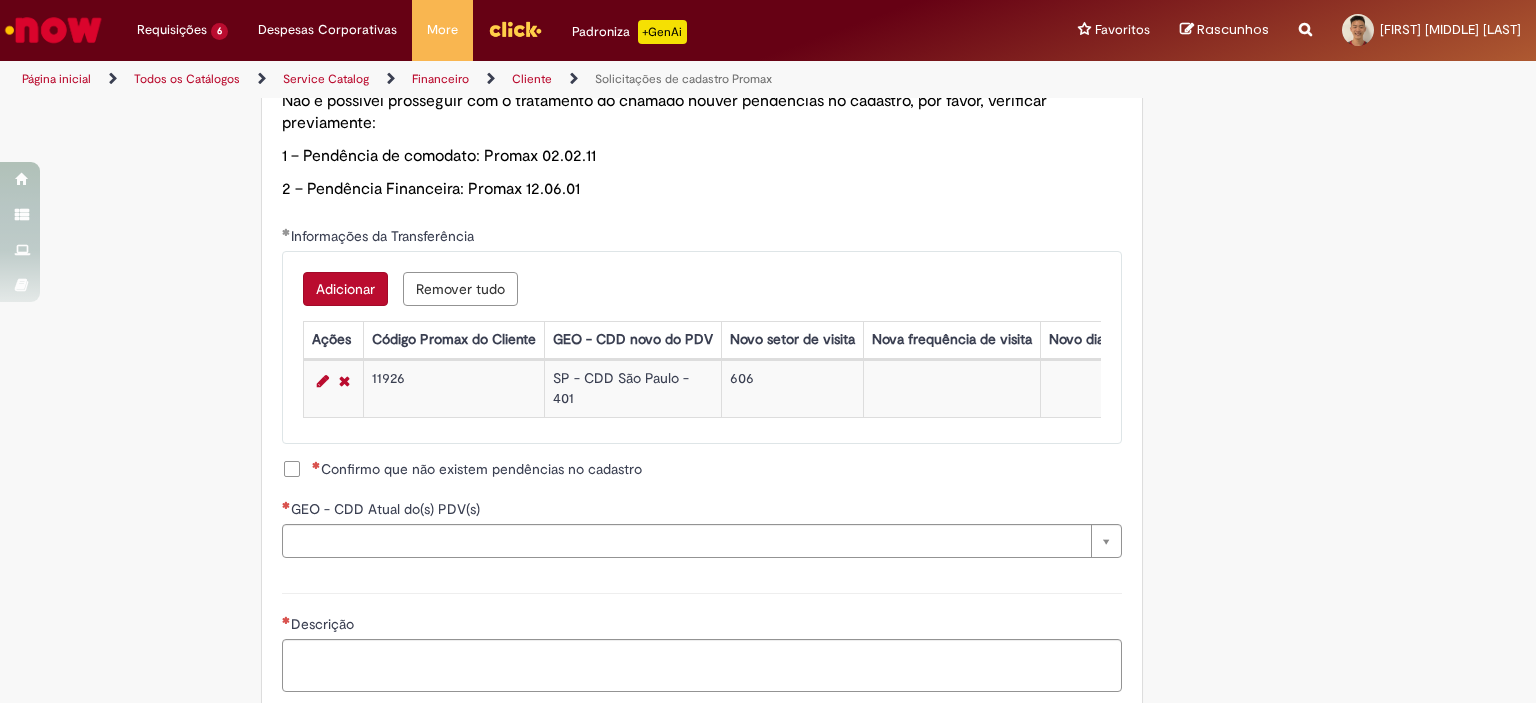 click on "Confirmo que não existem pendências no cadastro" at bounding box center [477, 469] 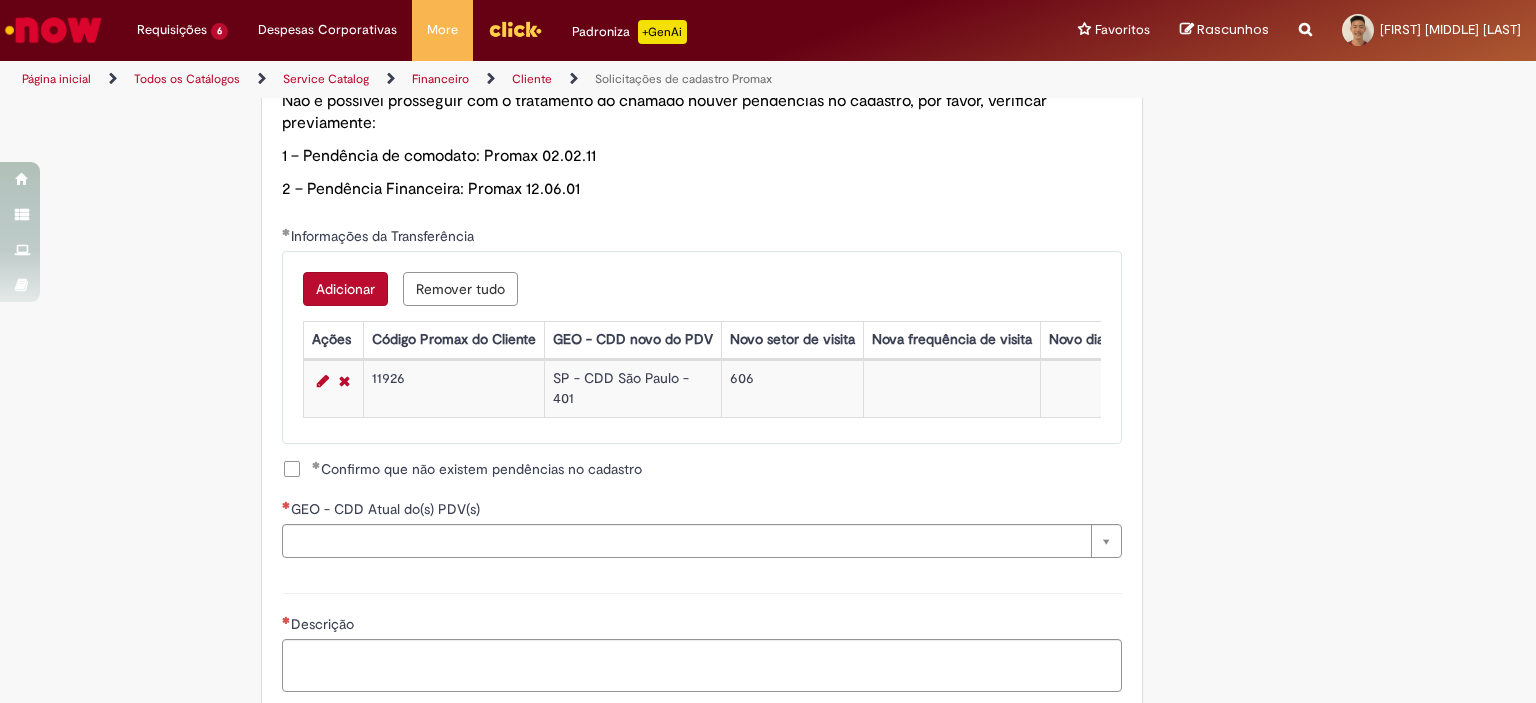 scroll, scrollTop: 1300, scrollLeft: 0, axis: vertical 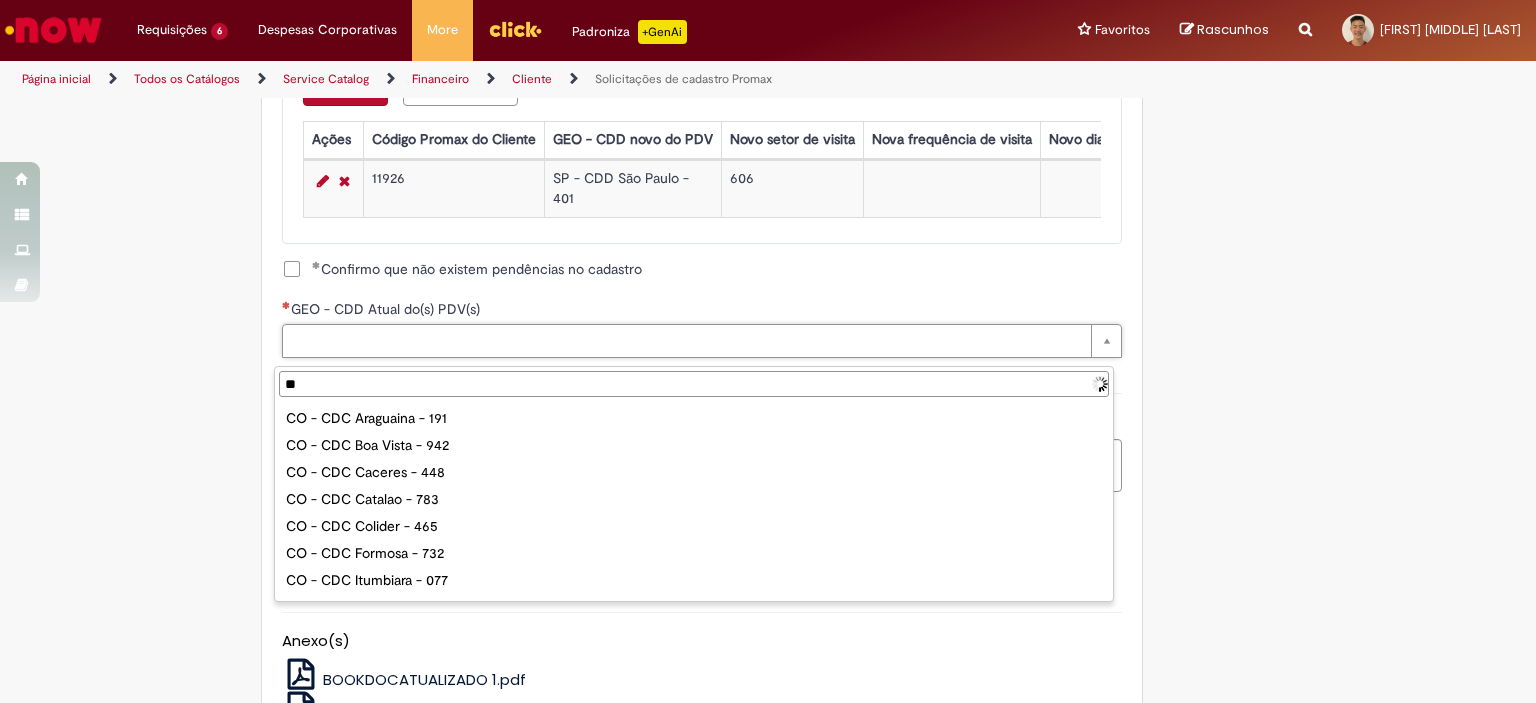 type on "***" 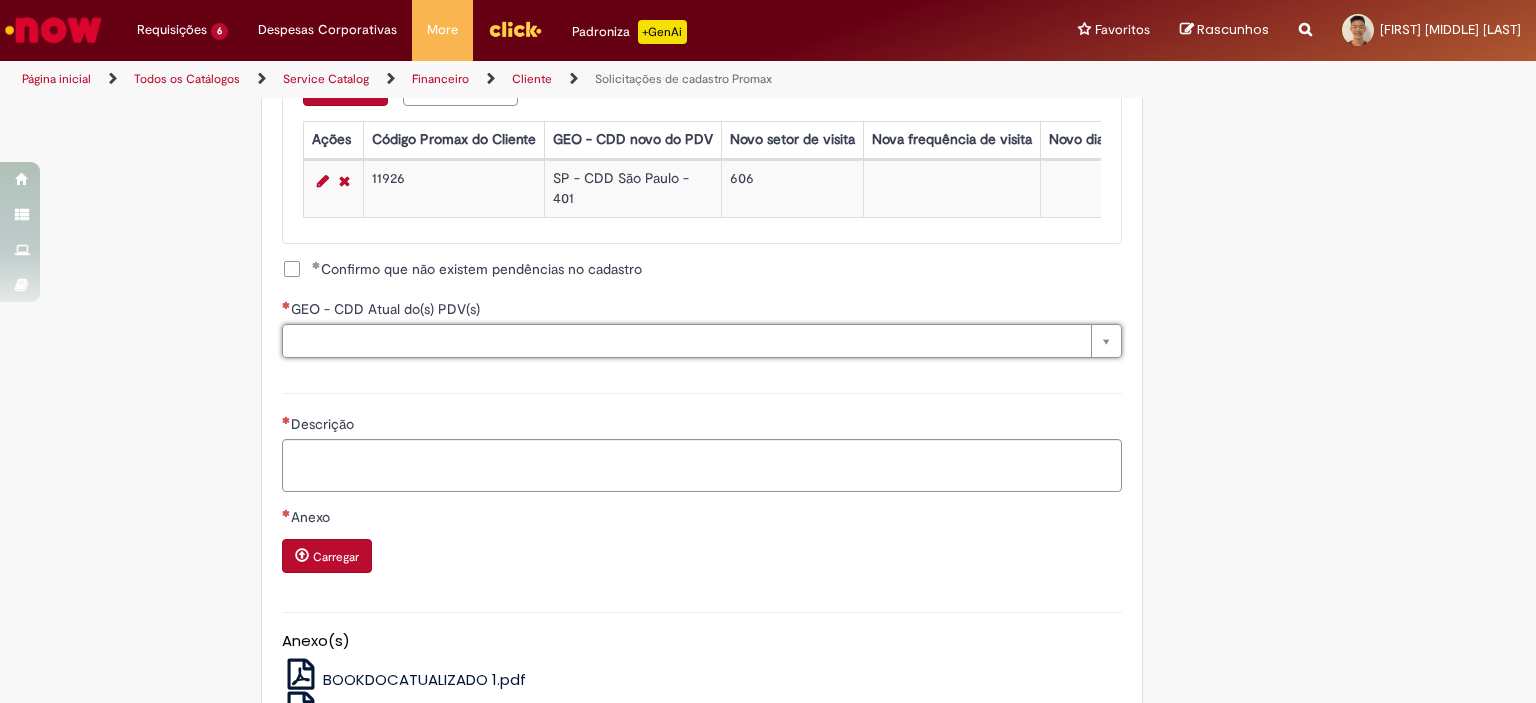 scroll, scrollTop: 900, scrollLeft: 0, axis: vertical 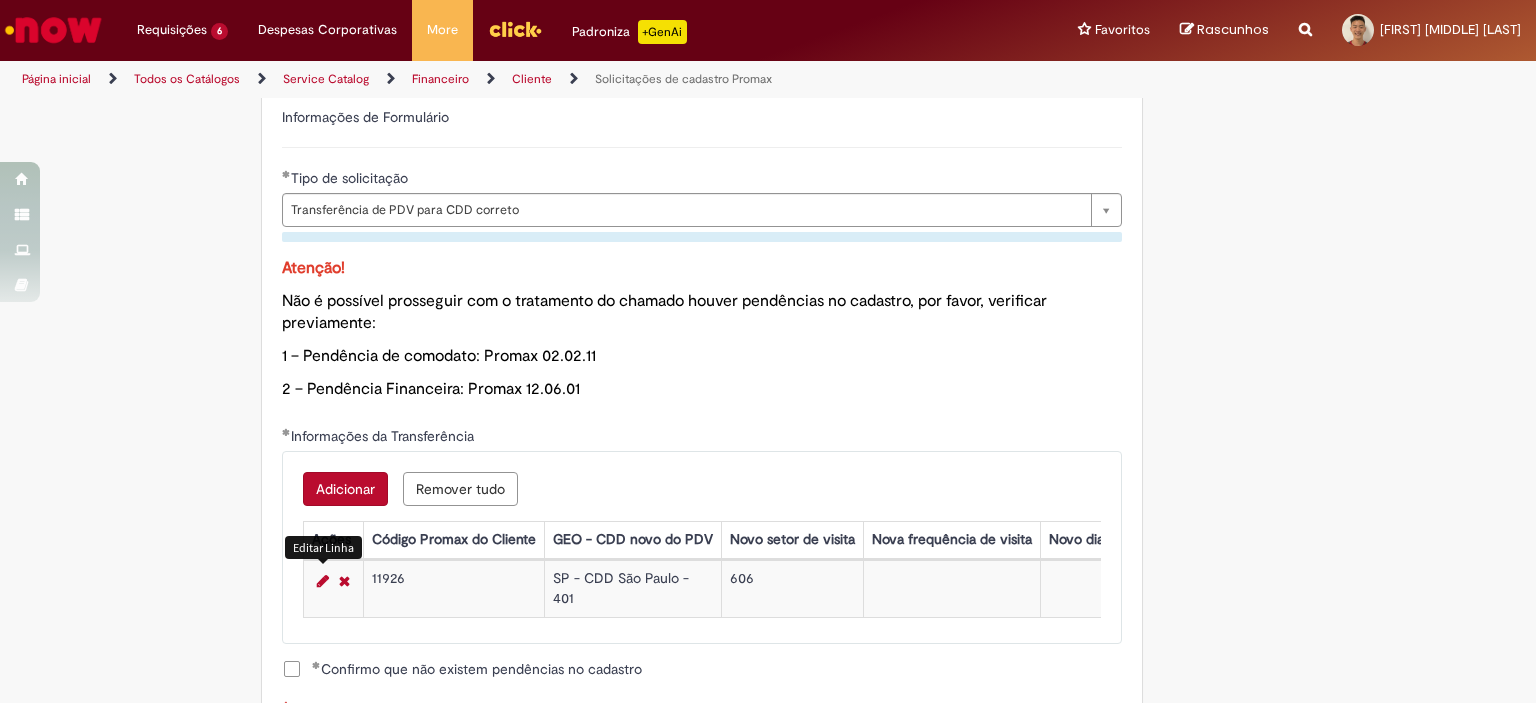 click at bounding box center (323, 581) 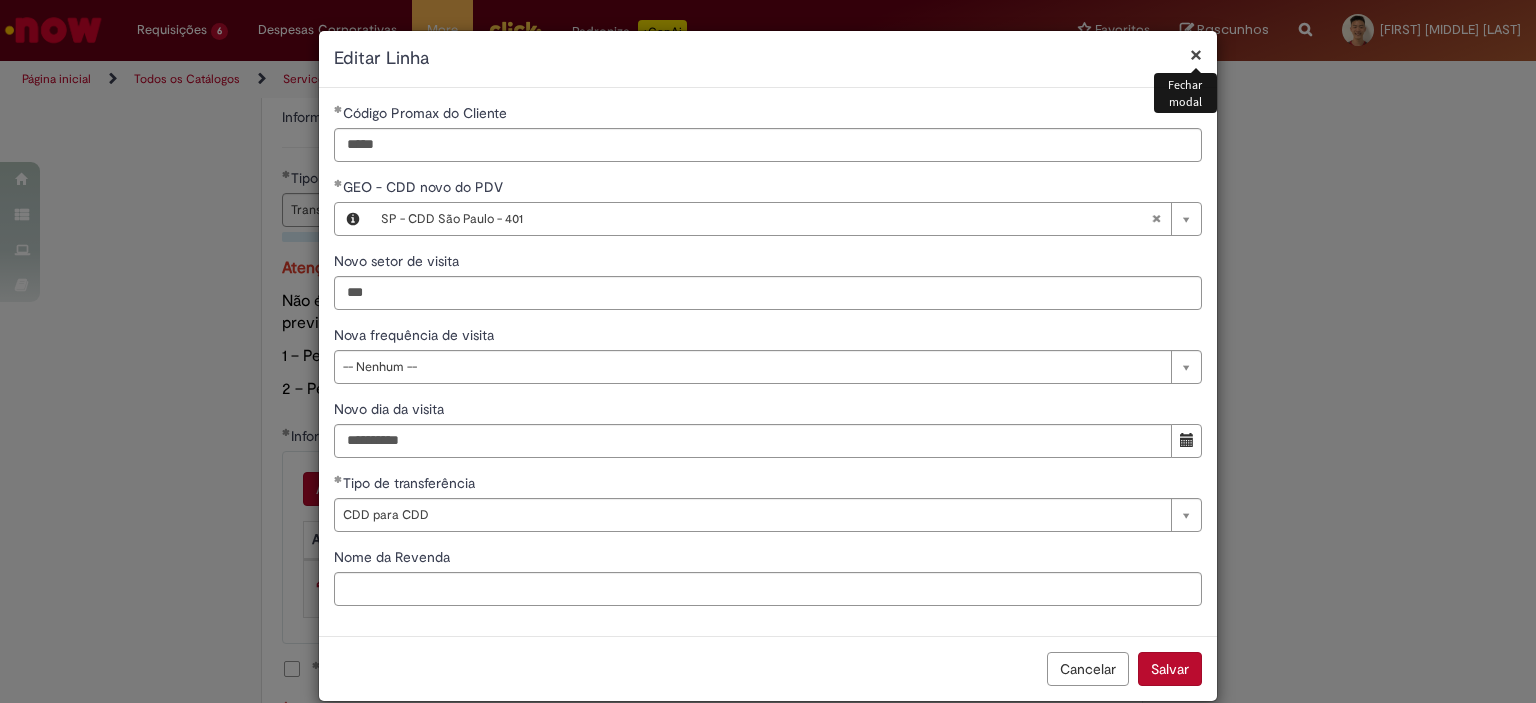 type 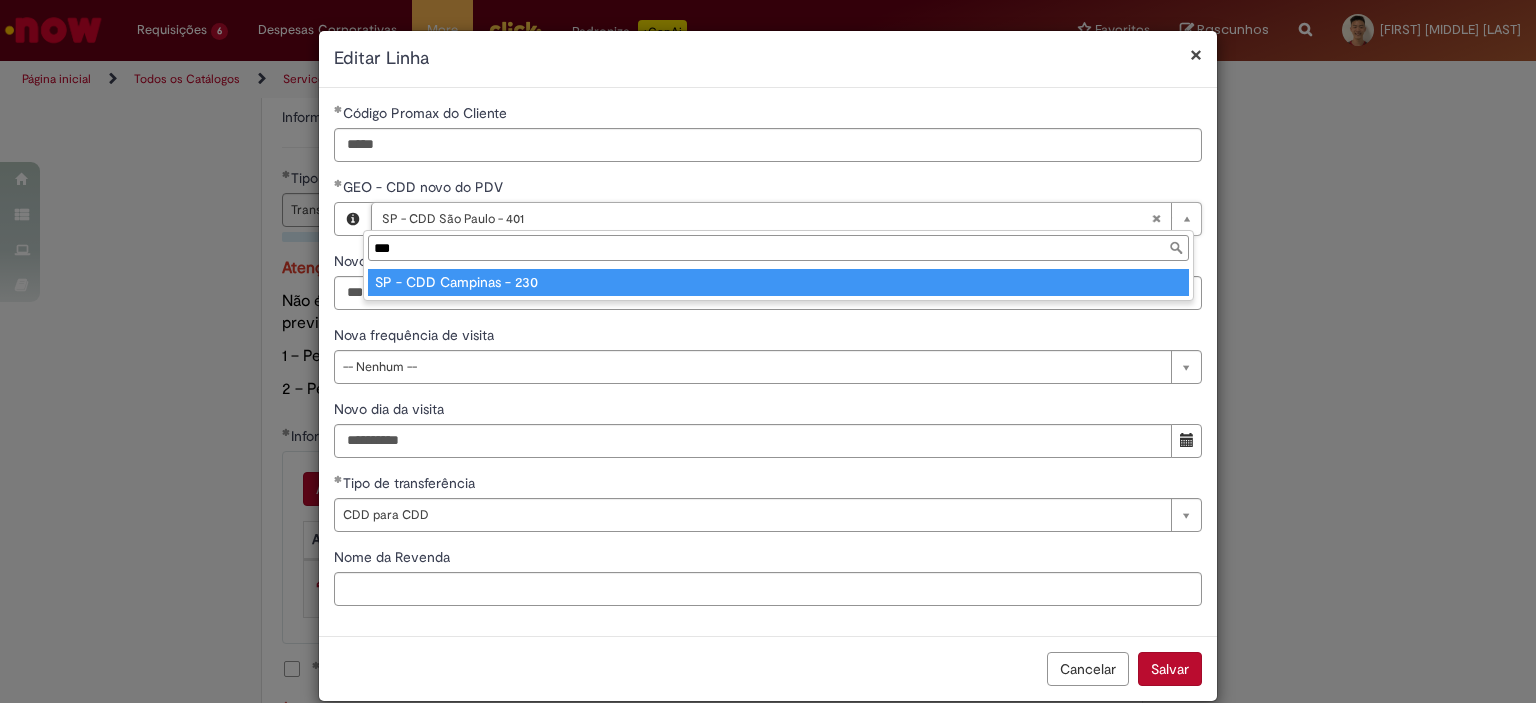 type on "***" 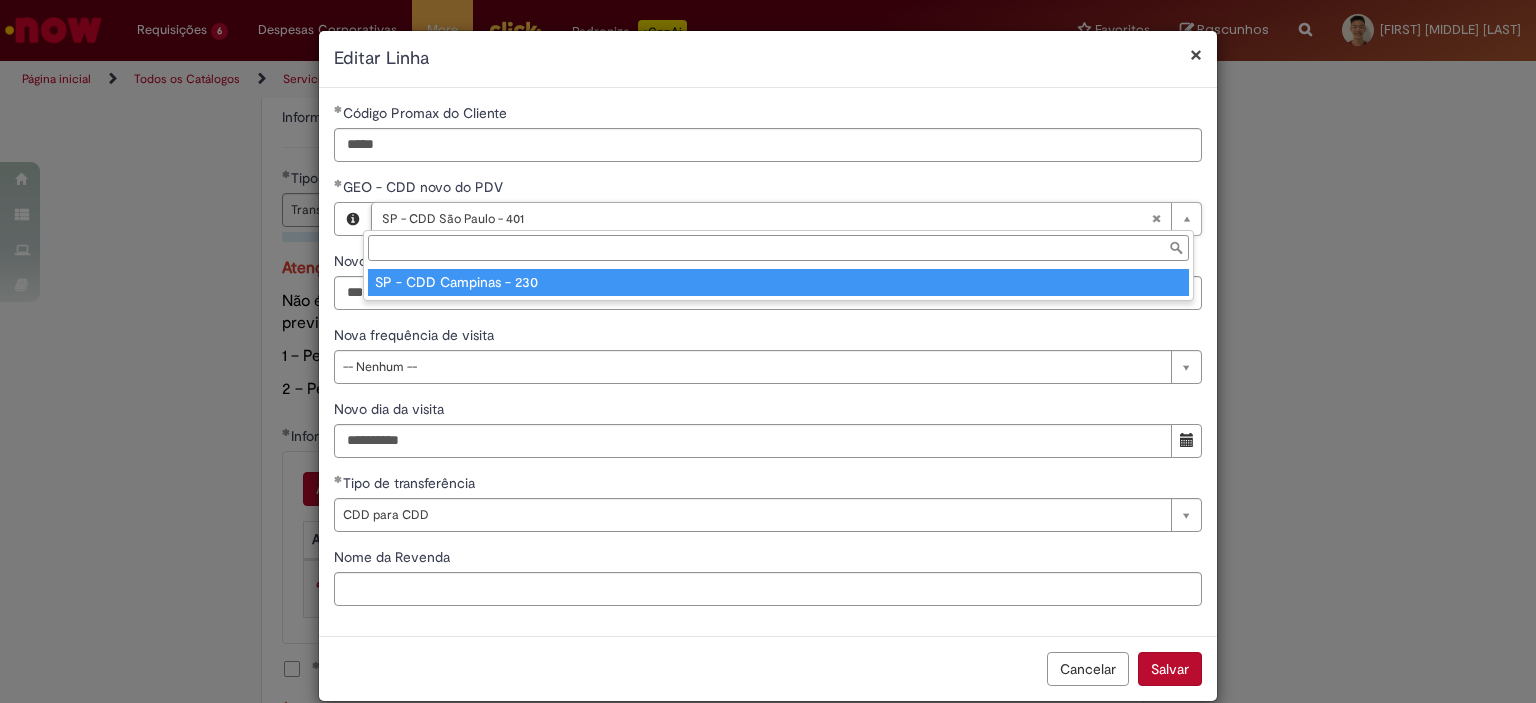 scroll, scrollTop: 0, scrollLeft: 158, axis: horizontal 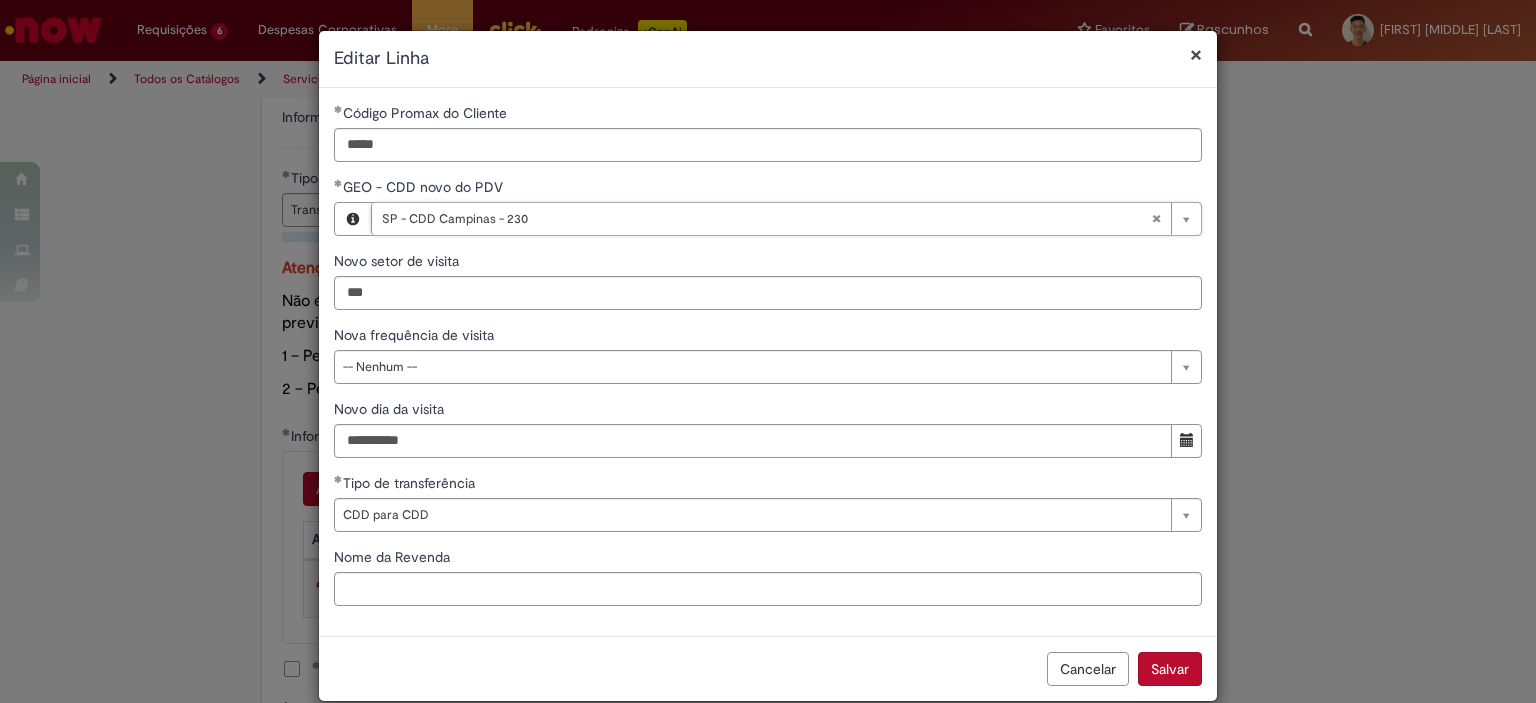 click on "Salvar" at bounding box center (1170, 669) 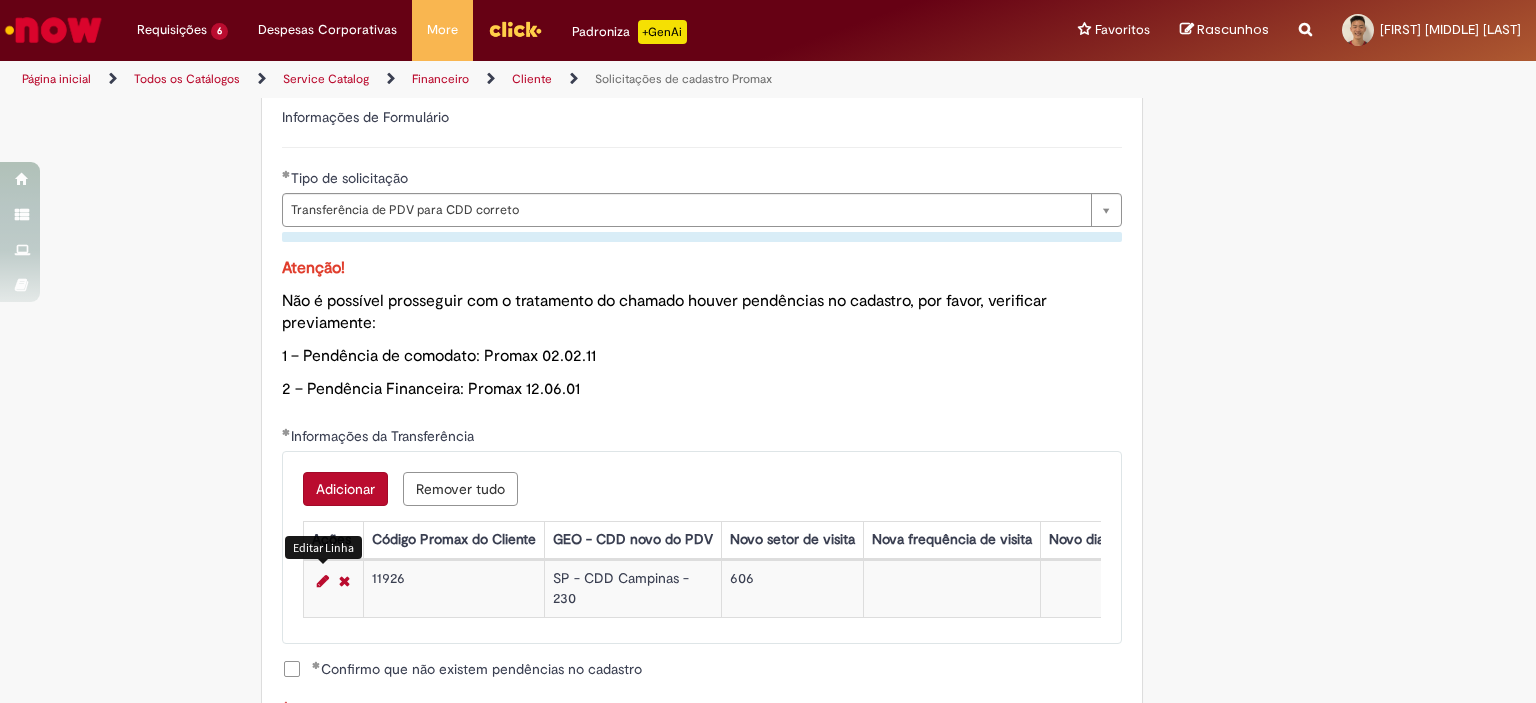 scroll, scrollTop: 1000, scrollLeft: 0, axis: vertical 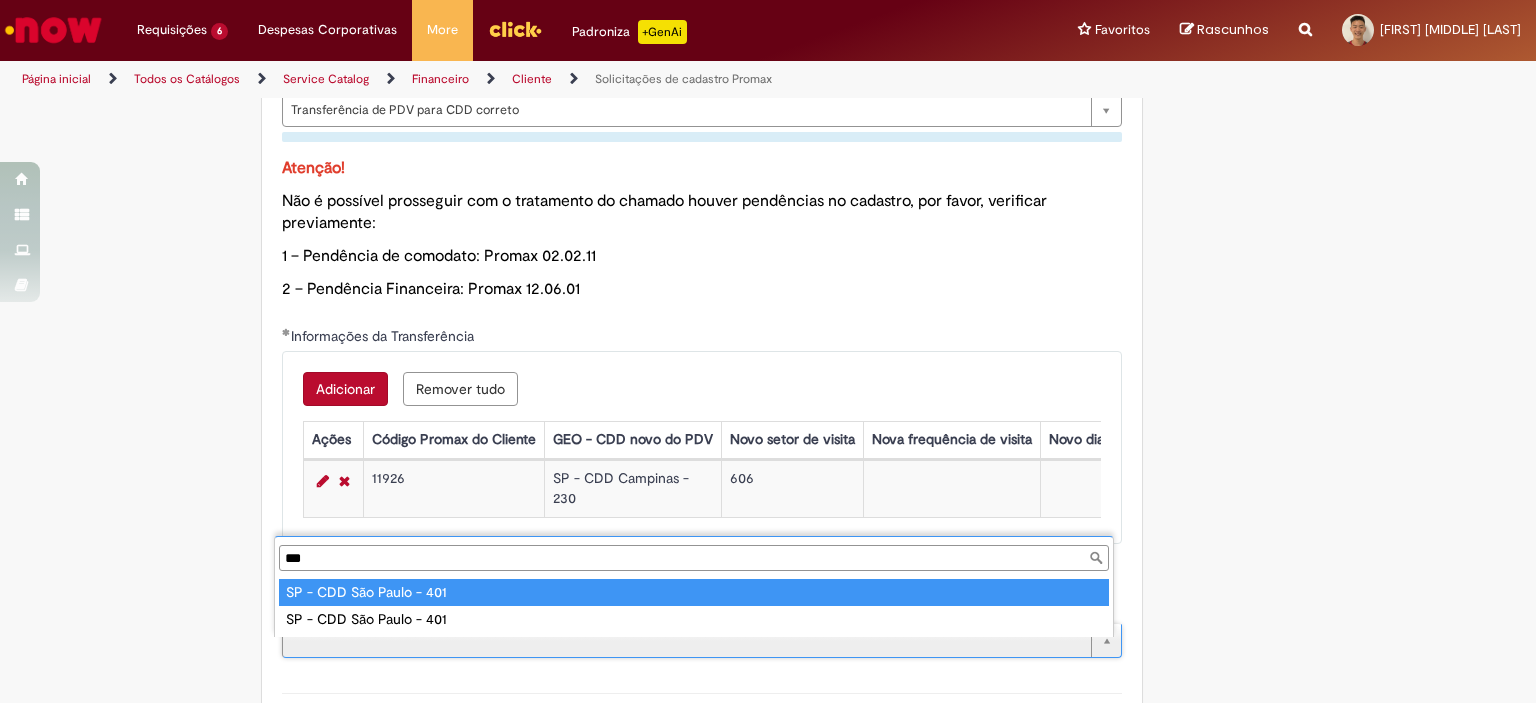type on "***" 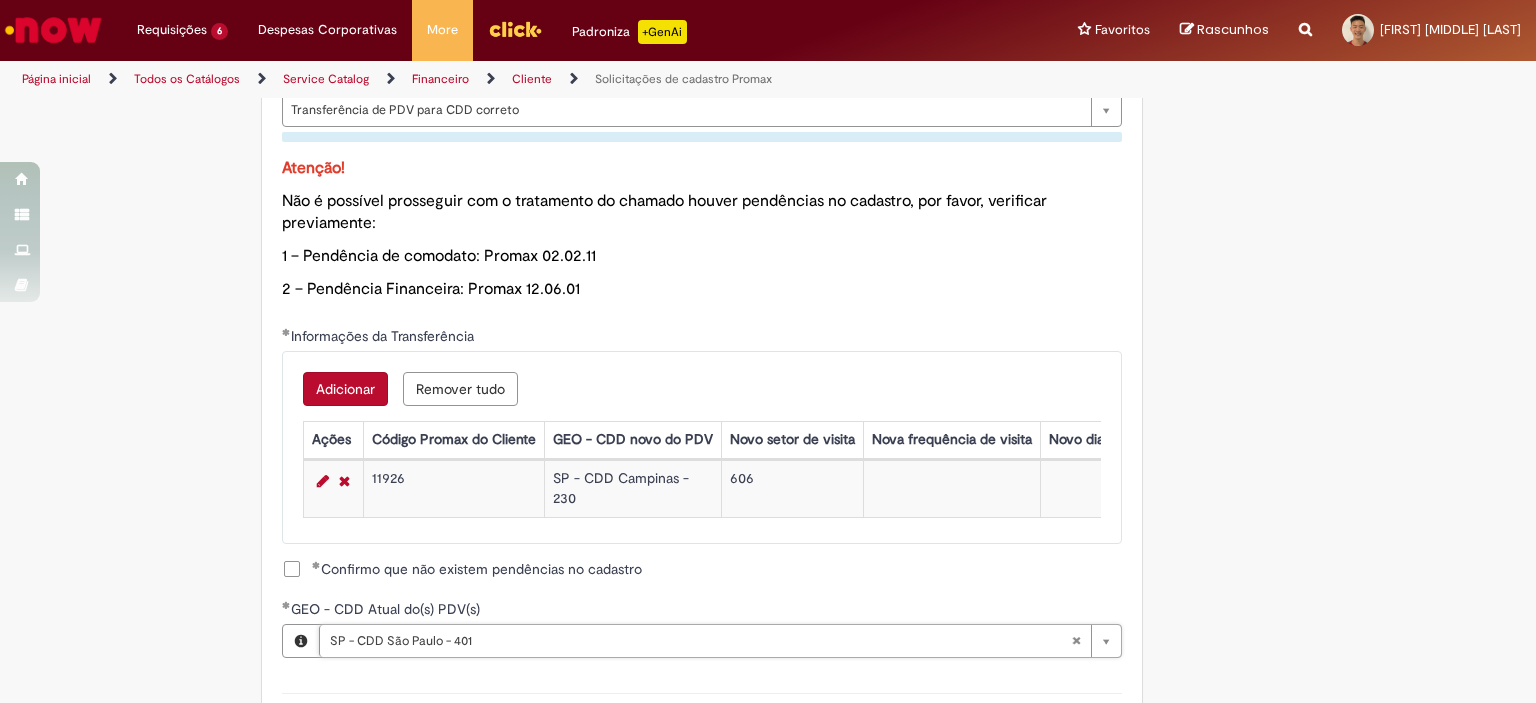click on "Tire dúvidas com LupiAssist    +GenAI
Oi! Eu sou LupiAssist, uma Inteligência Artificial Generativa em constante aprendizado   Meu conteúdo é monitorado para trazer uma melhor experiência
Dúvidas comuns:
Só mais um instante, estou consultando nossas bases de conhecimento  e escrevendo a melhor resposta pra você!
Title
Lorem ipsum dolor sit amet    Fazer uma nova pergunta
Gerei esta resposta utilizando IA Generativa em conjunto com os nossos padrões. Em caso de divergência, os documentos oficiais prevalecerão.
Saiba mais em:
Ou ligue para:
E aí, te ajudei?
Sim, obrigado!" at bounding box center (768, 129) 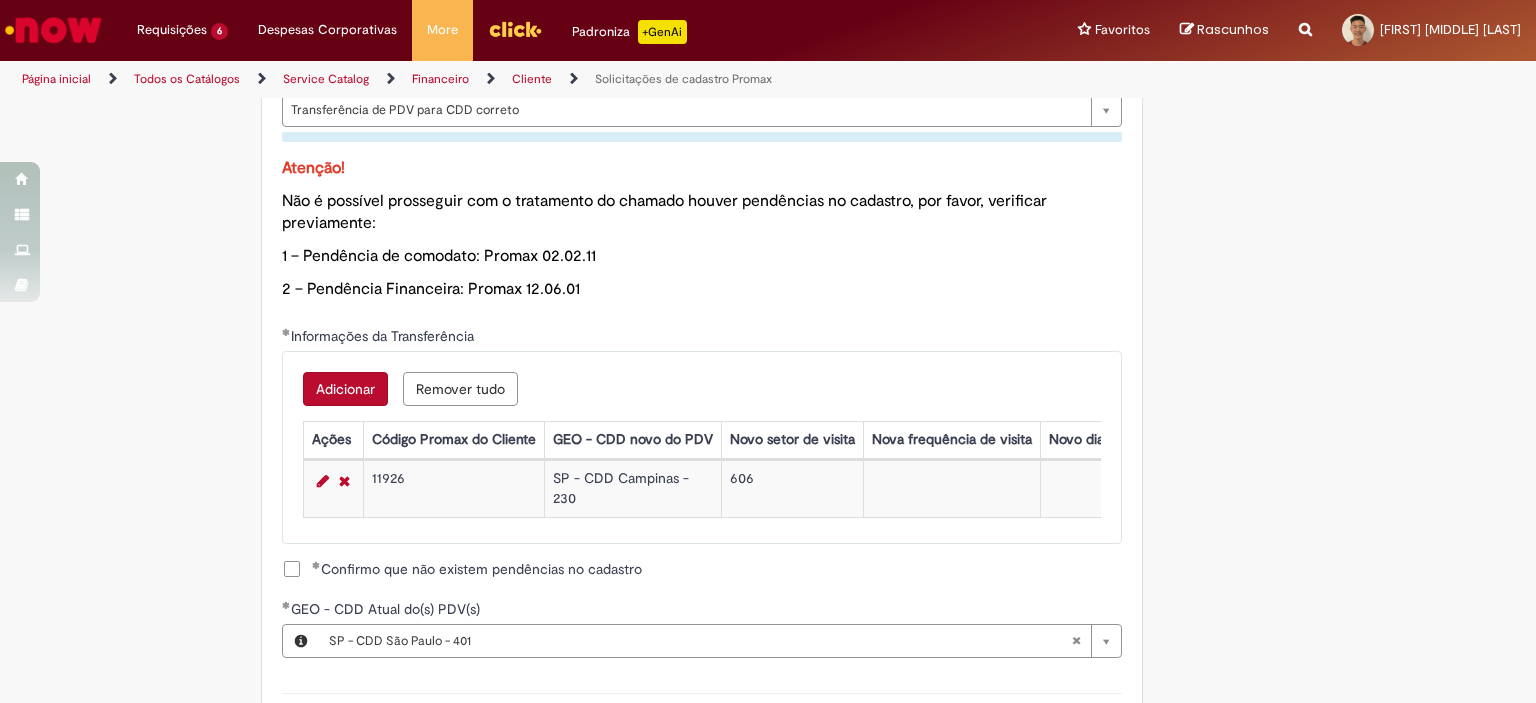 scroll, scrollTop: 1300, scrollLeft: 0, axis: vertical 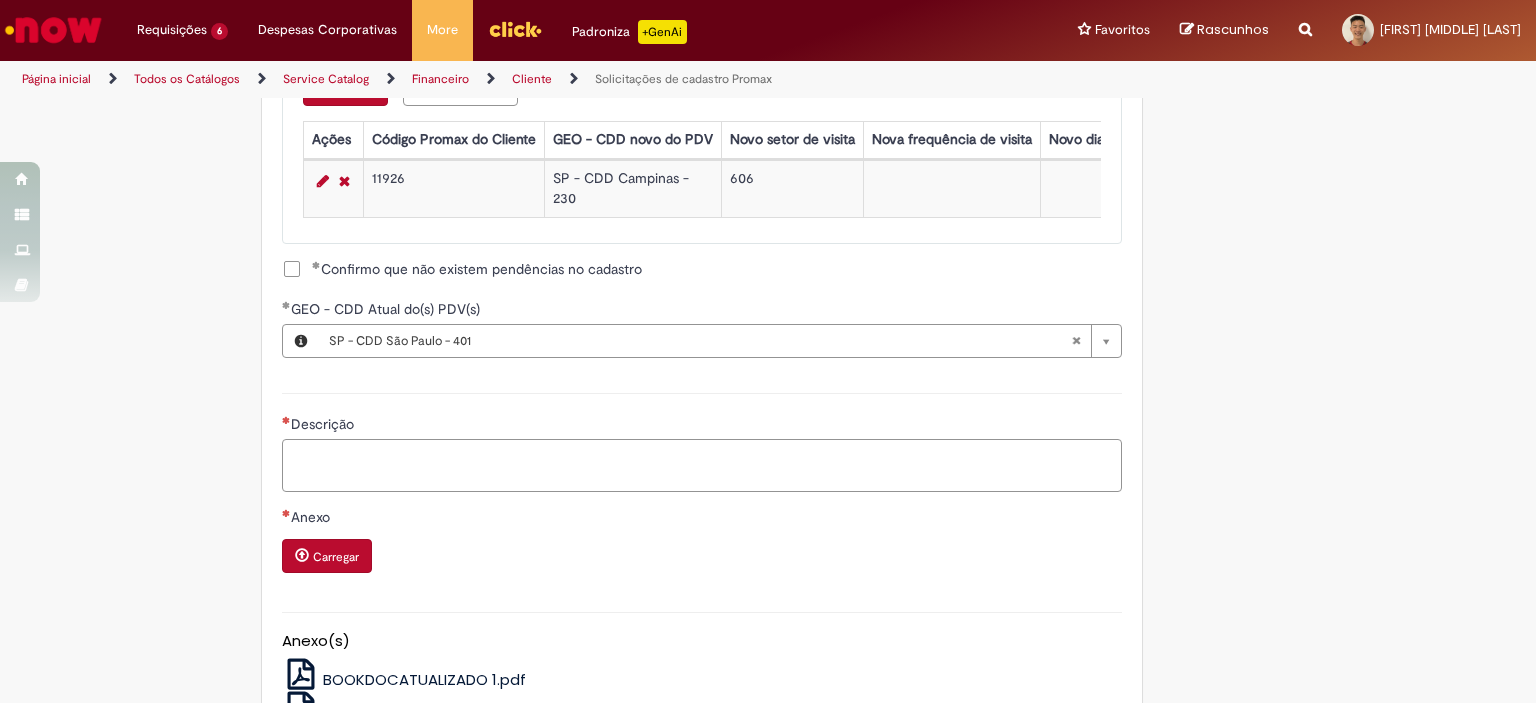 click on "Descrição" at bounding box center [702, 466] 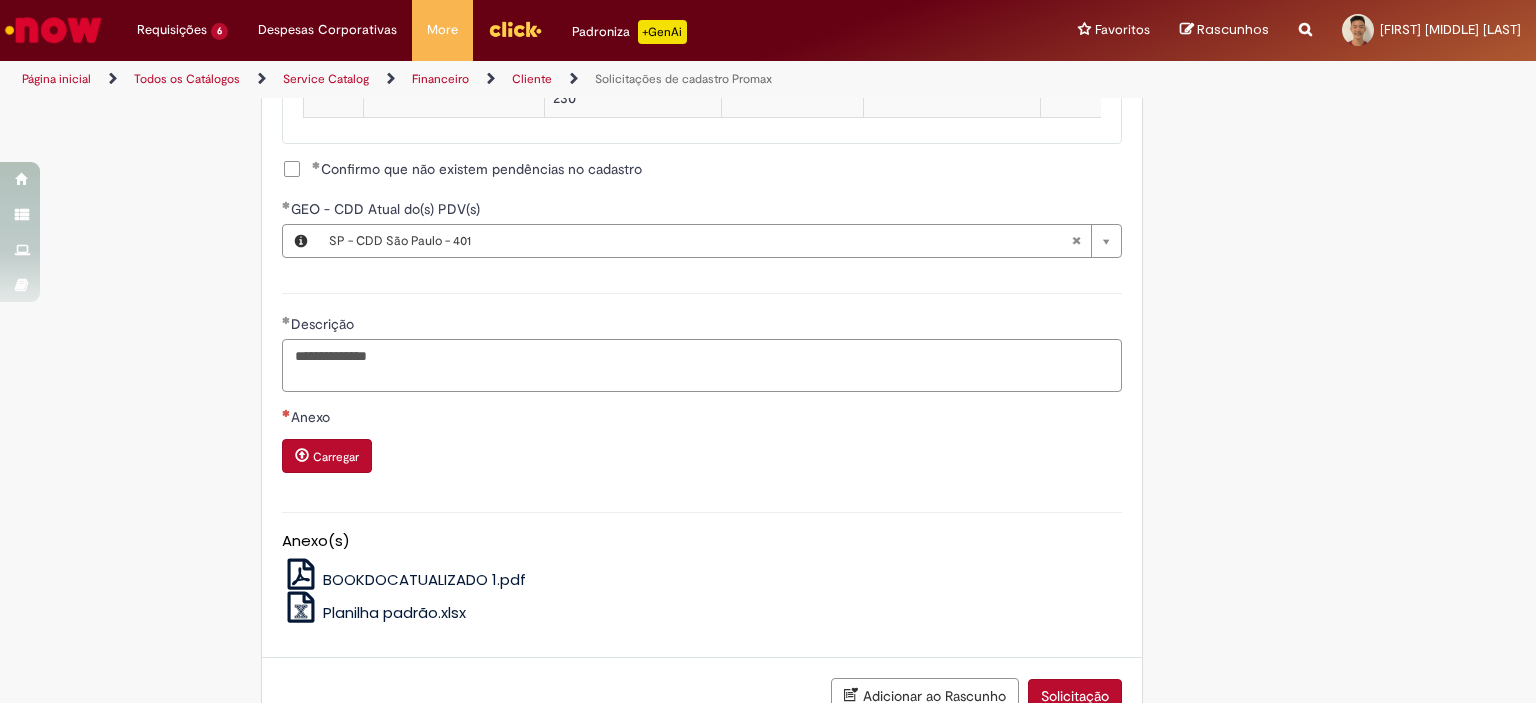 scroll, scrollTop: 1464, scrollLeft: 0, axis: vertical 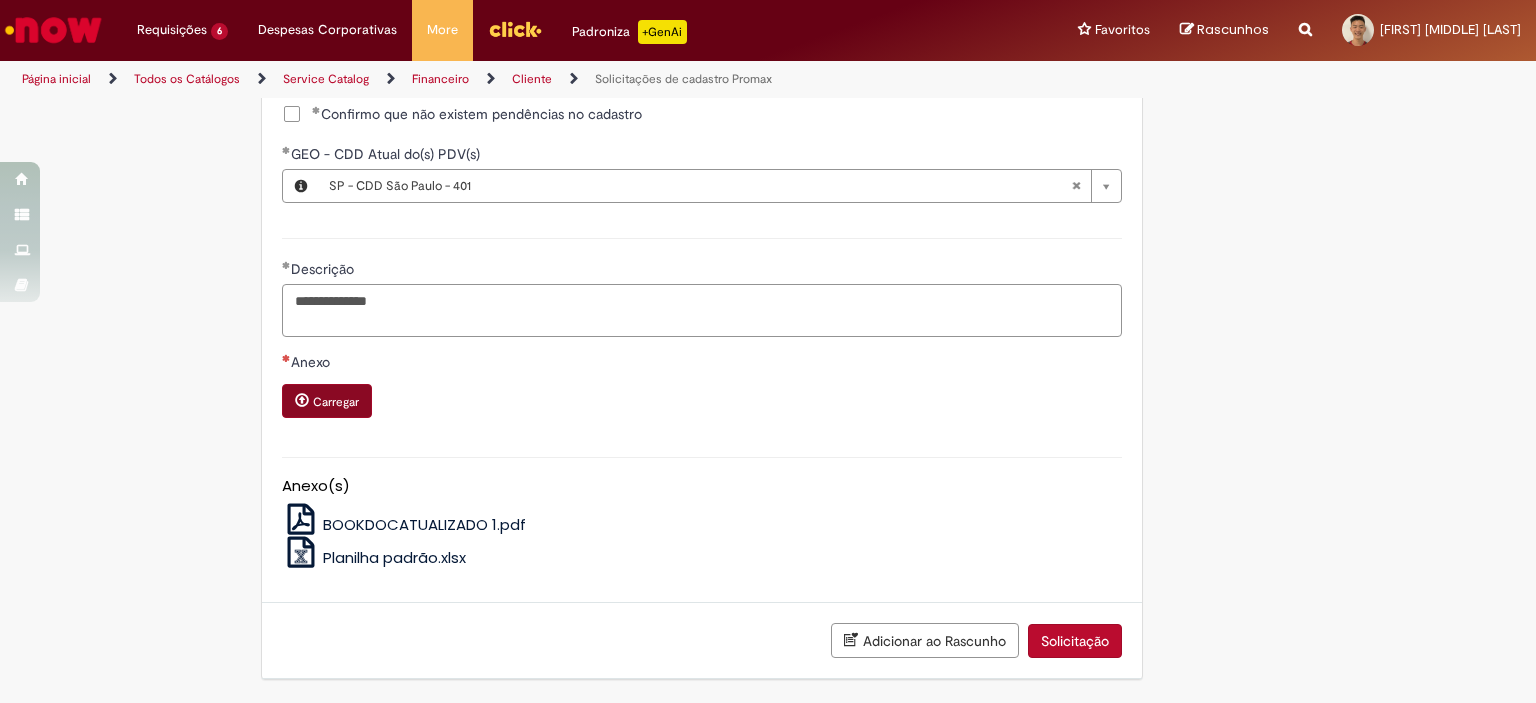 type on "**********" 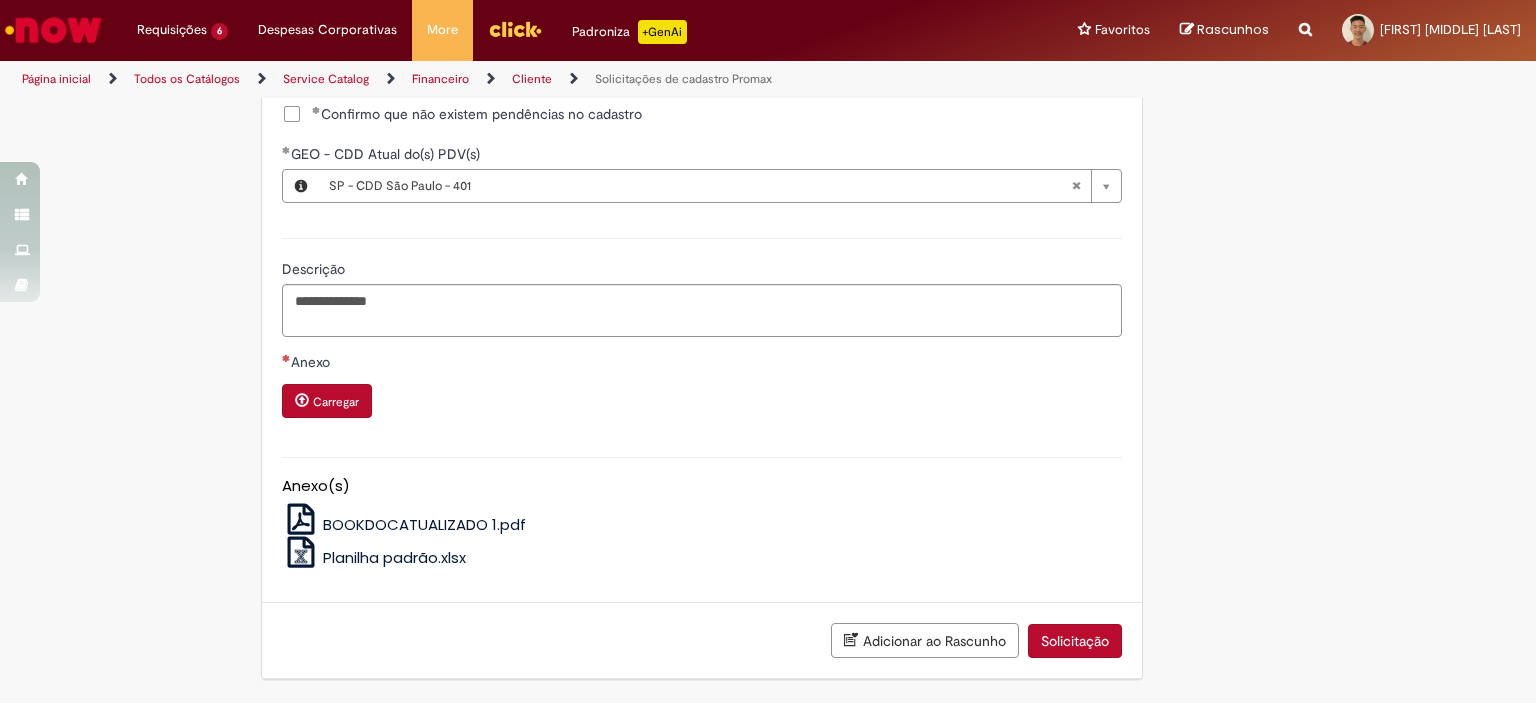 click on "Carregar" at bounding box center (336, 402) 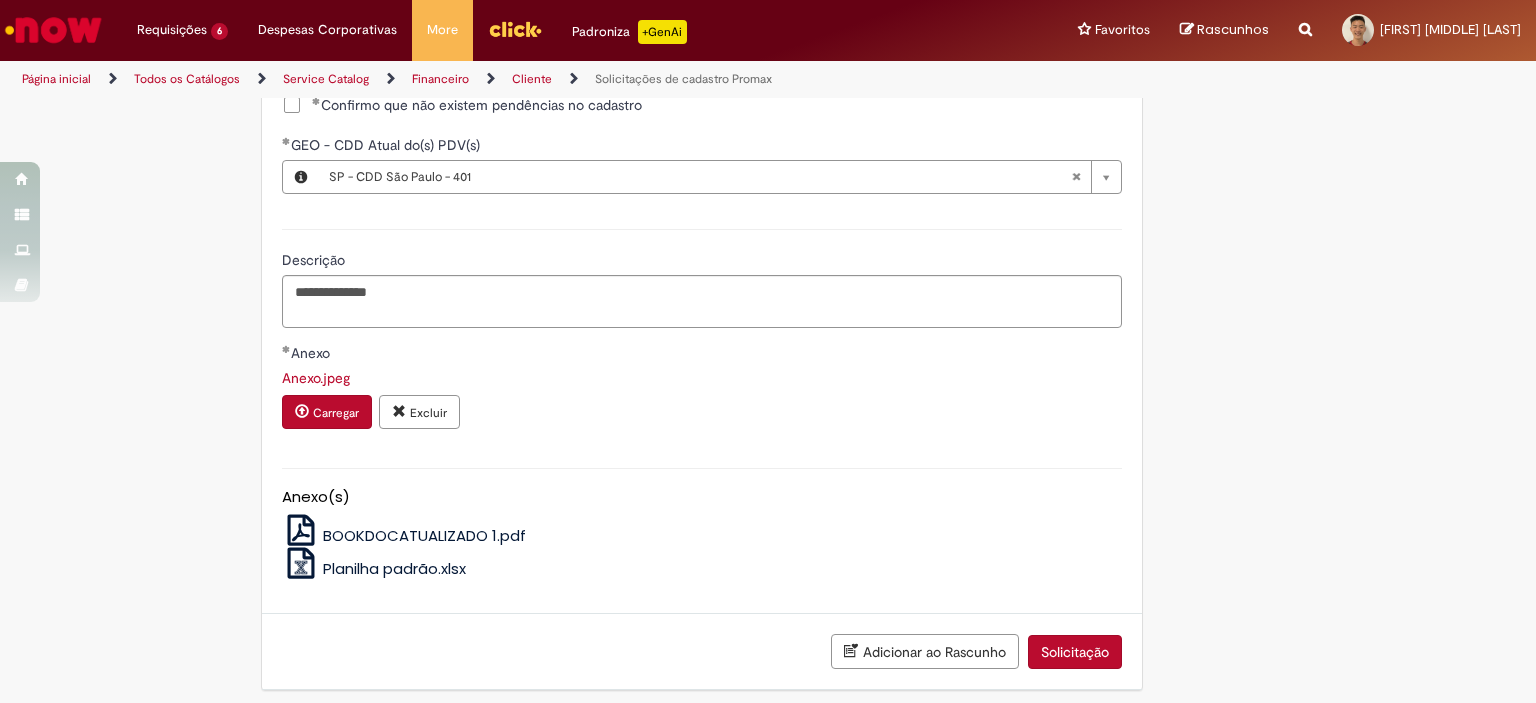 click on "Solicitação" at bounding box center (1075, 652) 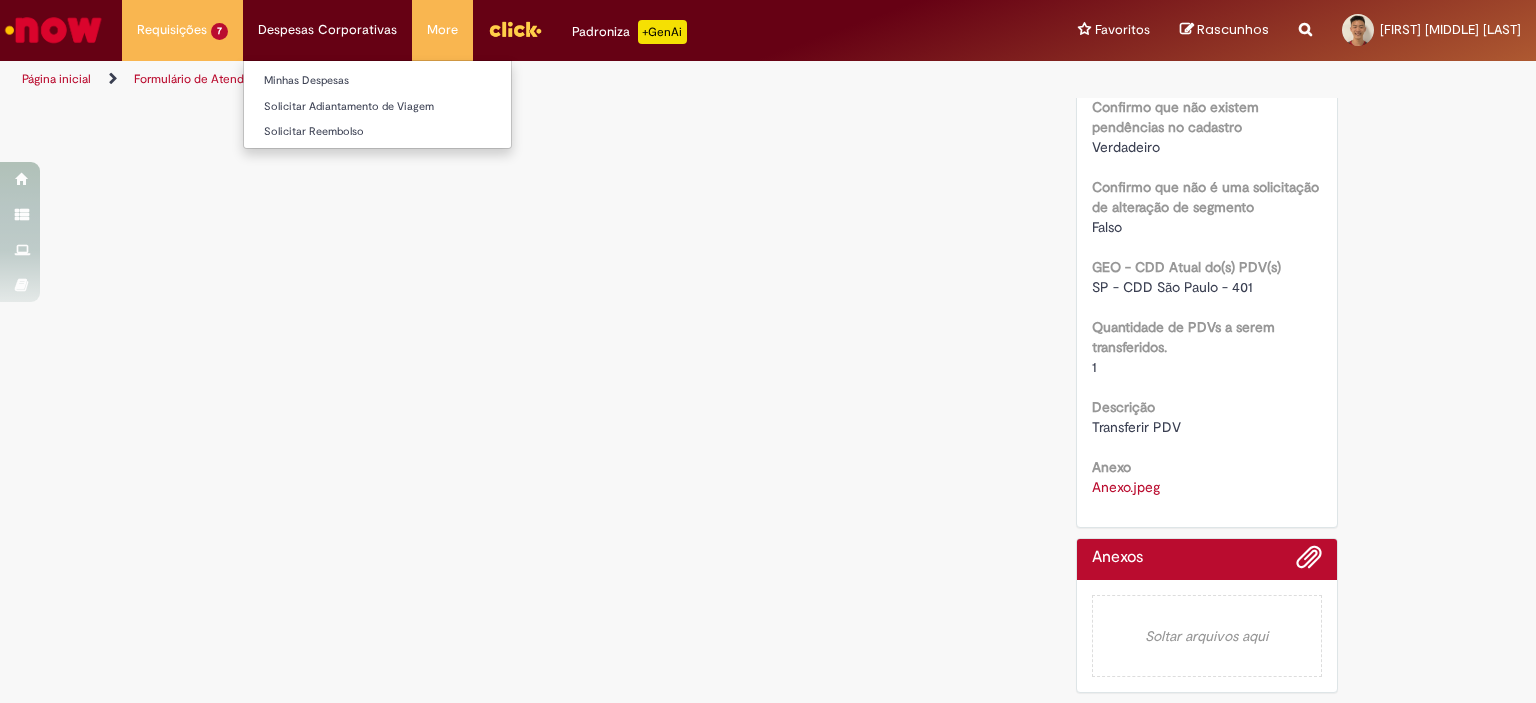 scroll, scrollTop: 0, scrollLeft: 0, axis: both 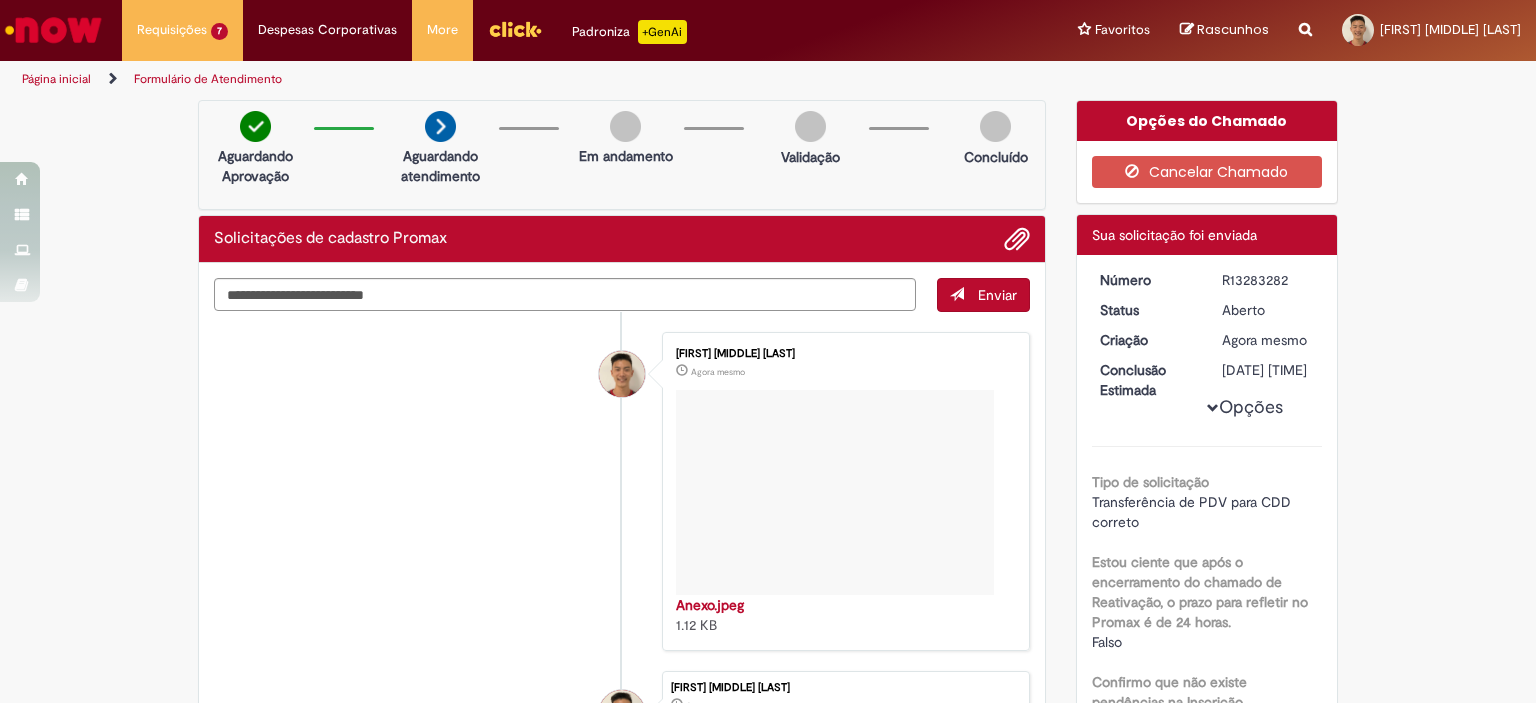 click on "R13283282" at bounding box center [1268, 280] 